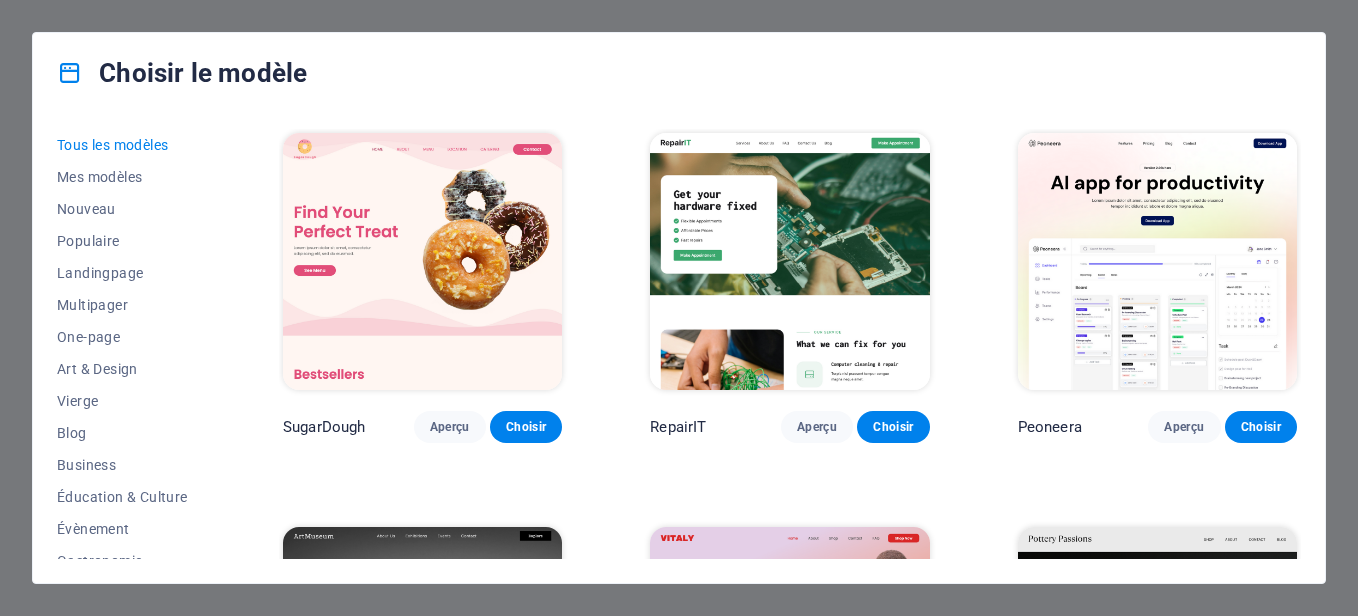 scroll, scrollTop: 0, scrollLeft: 0, axis: both 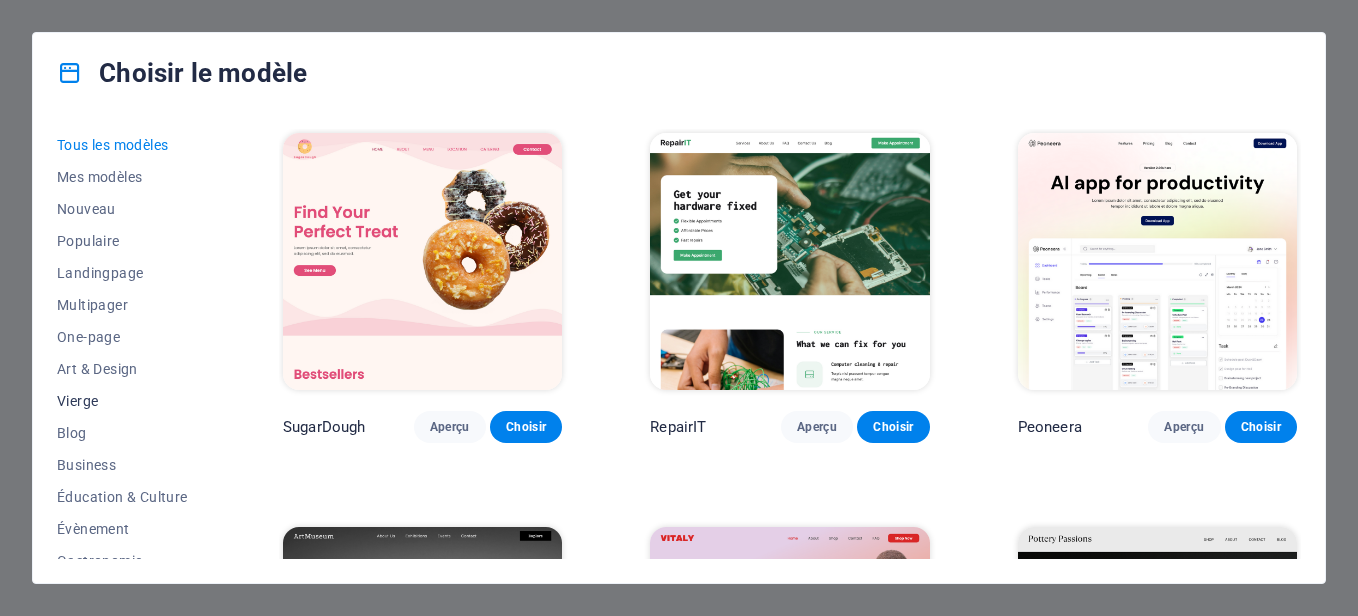 click on "Vierge" at bounding box center [126, 401] 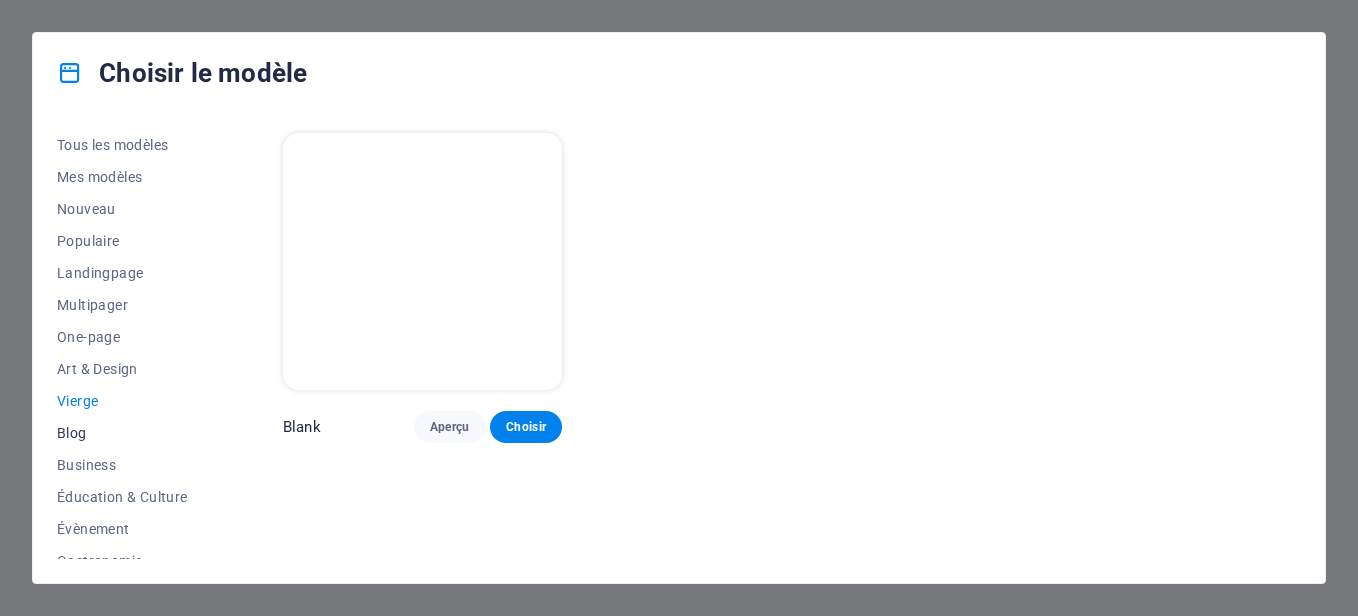 click on "Blog" at bounding box center [126, 433] 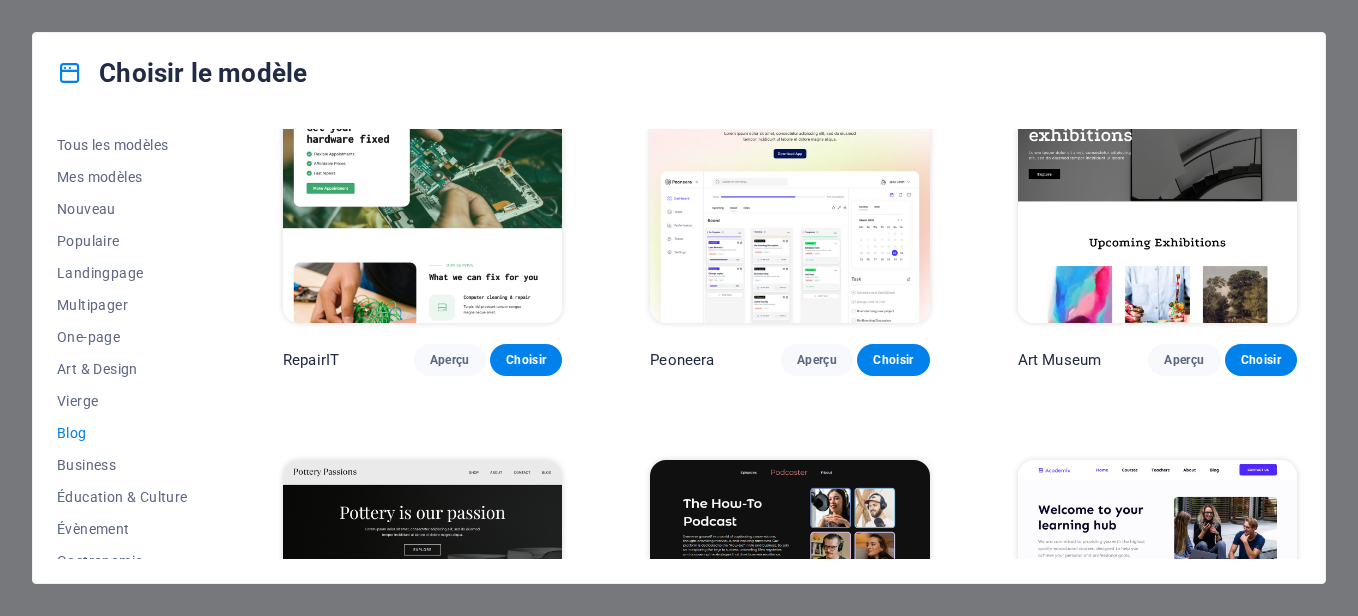 scroll, scrollTop: 0, scrollLeft: 0, axis: both 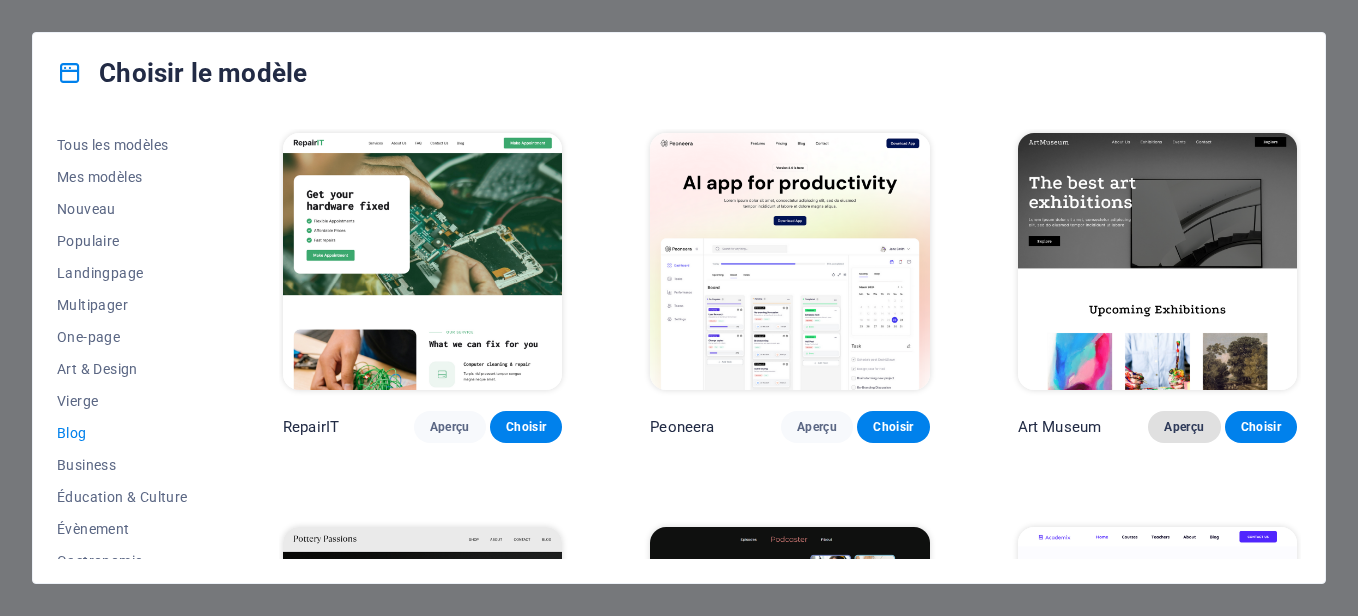 click on "Aperçu" at bounding box center [1184, 427] 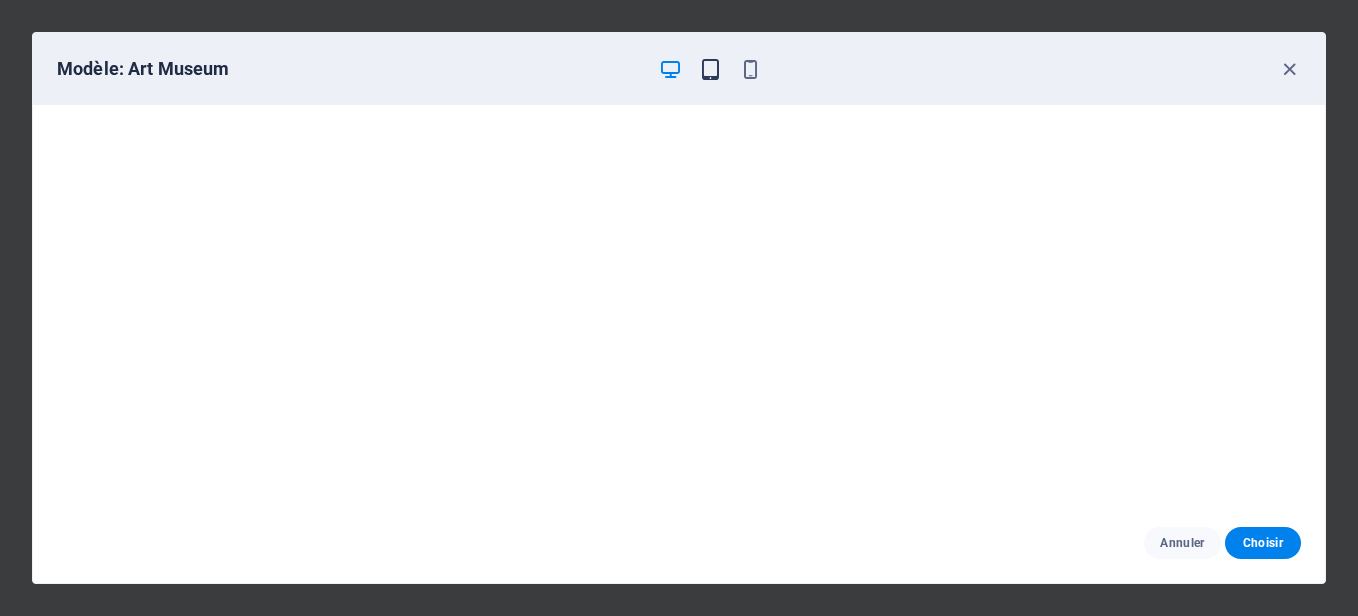 click at bounding box center [710, 69] 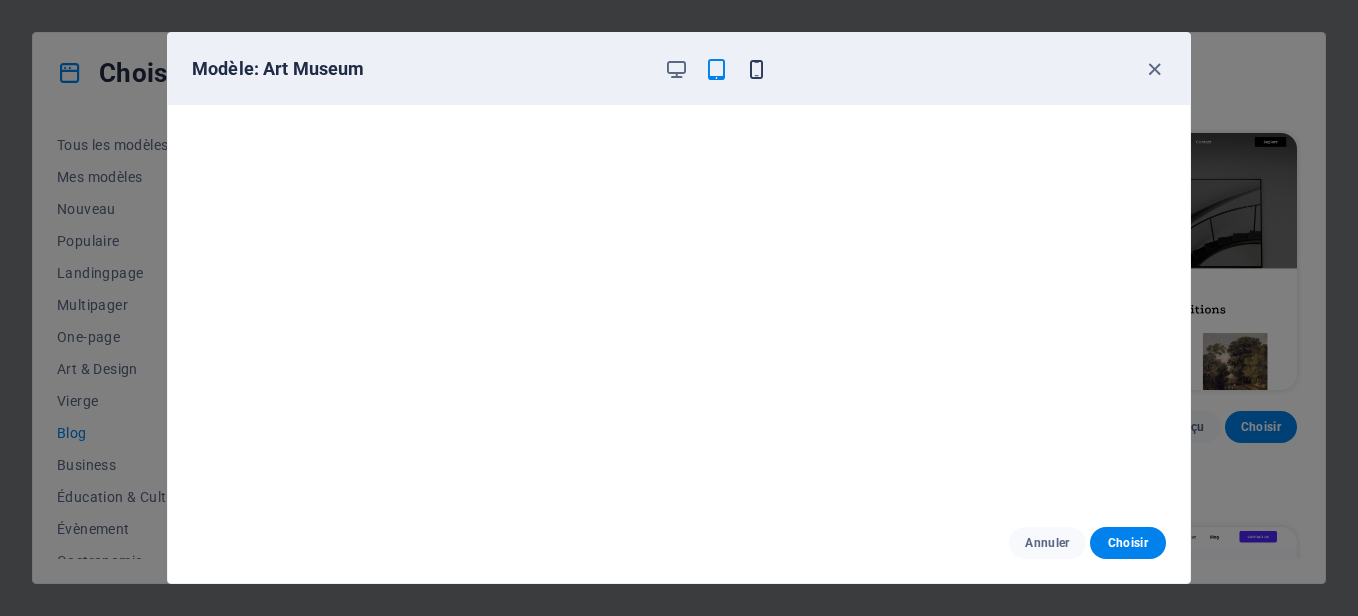 click at bounding box center (756, 69) 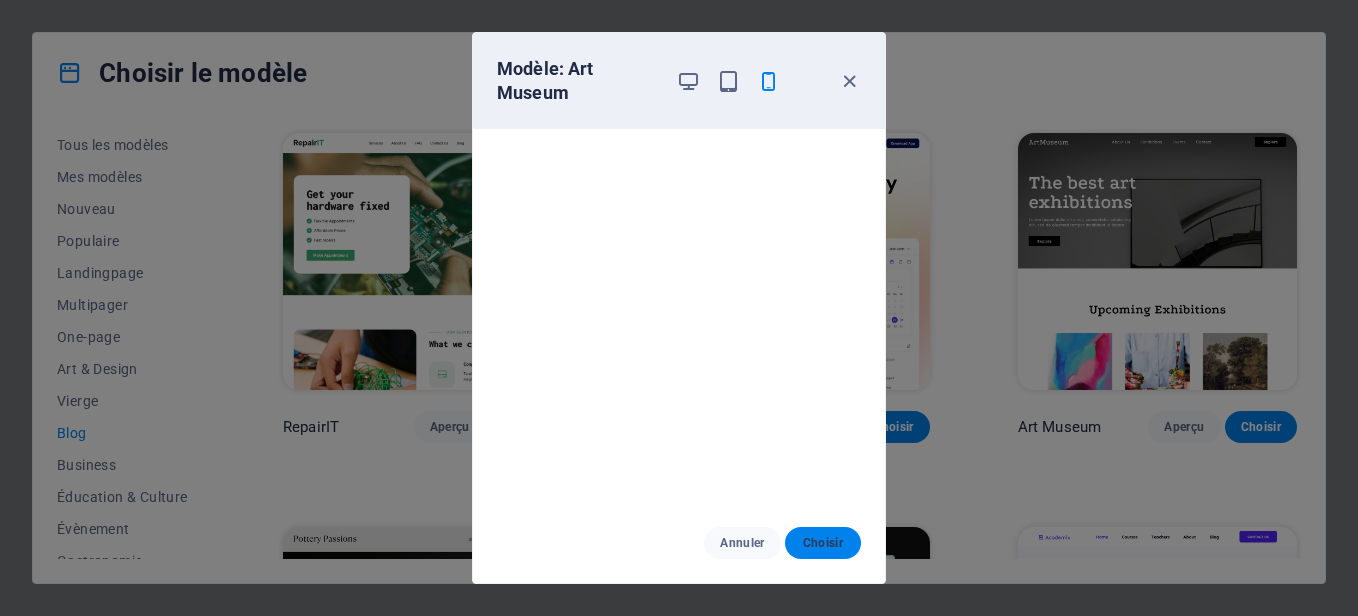click on "Choisir" at bounding box center [823, 543] 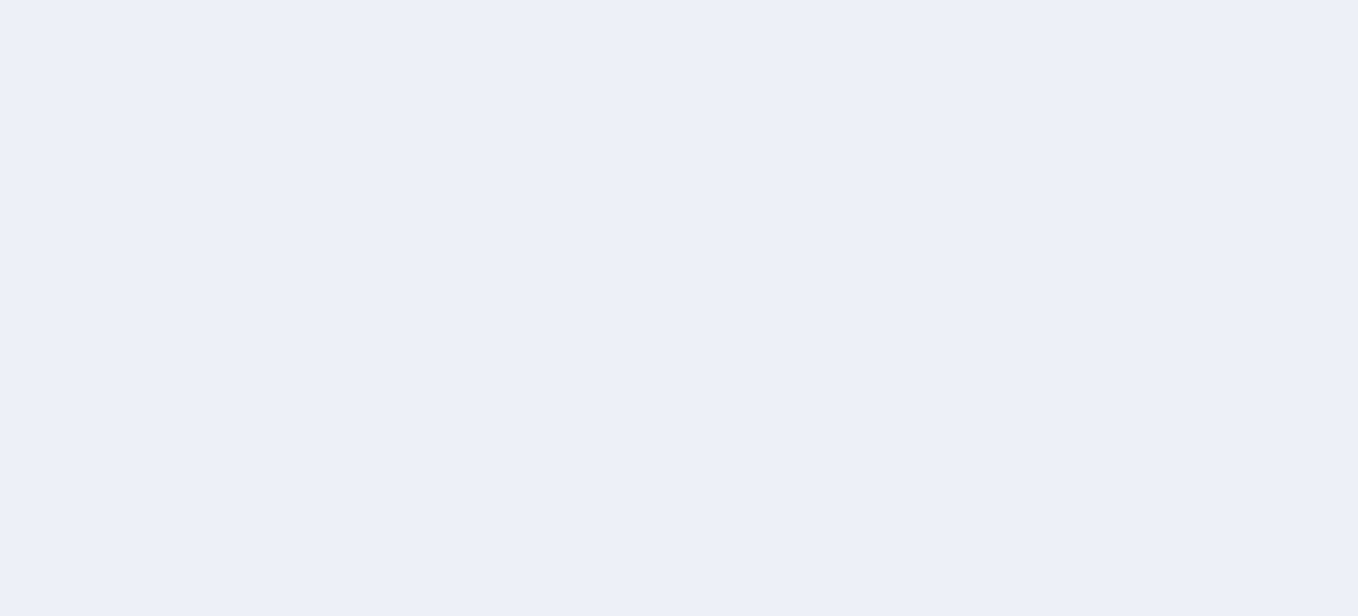 scroll, scrollTop: 0, scrollLeft: 0, axis: both 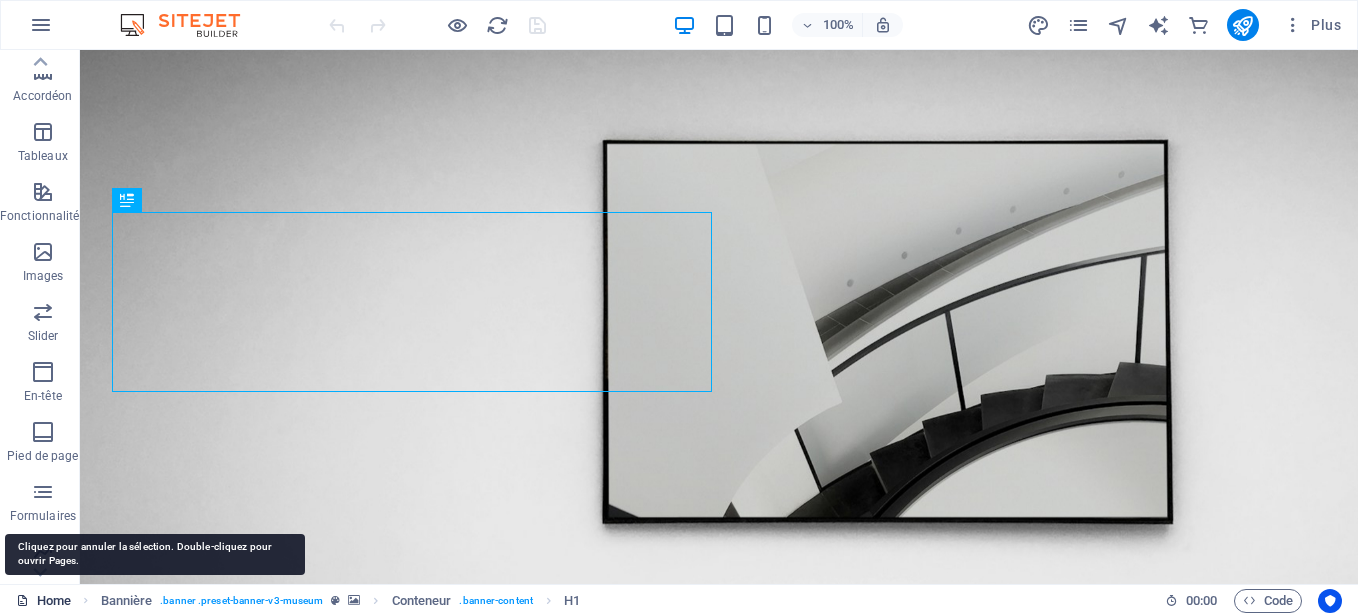 click on "Home" at bounding box center (43, 601) 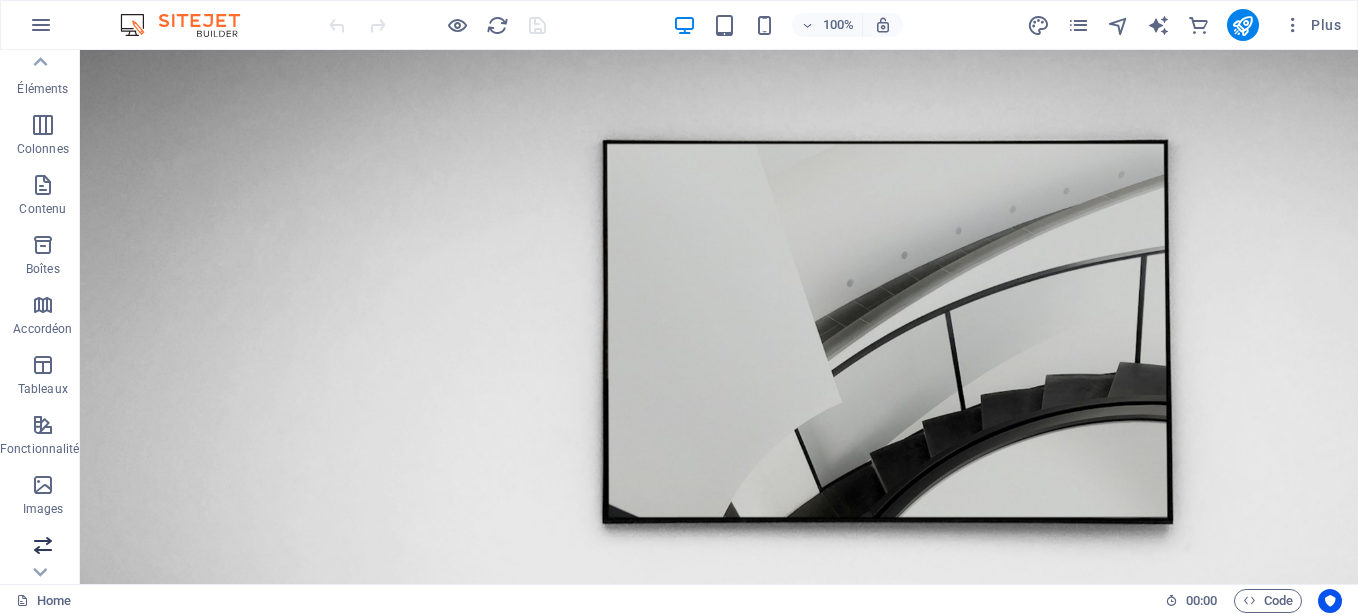 scroll, scrollTop: 0, scrollLeft: 0, axis: both 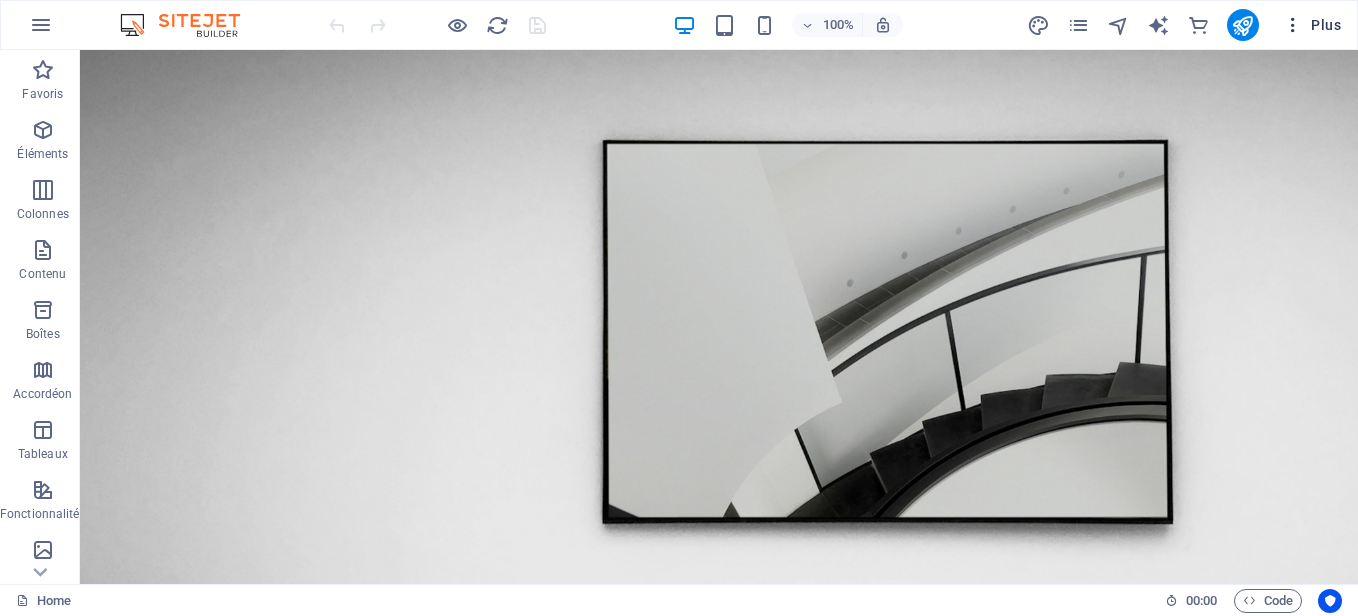 click at bounding box center [1293, 25] 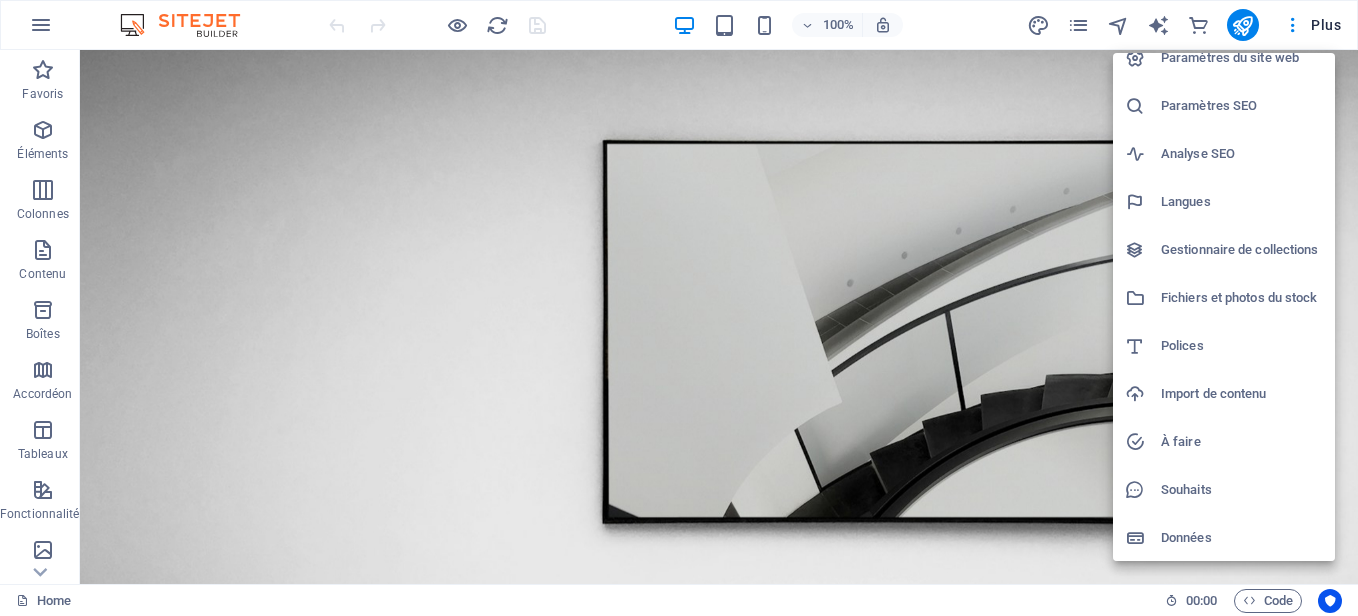 scroll, scrollTop: 20, scrollLeft: 0, axis: vertical 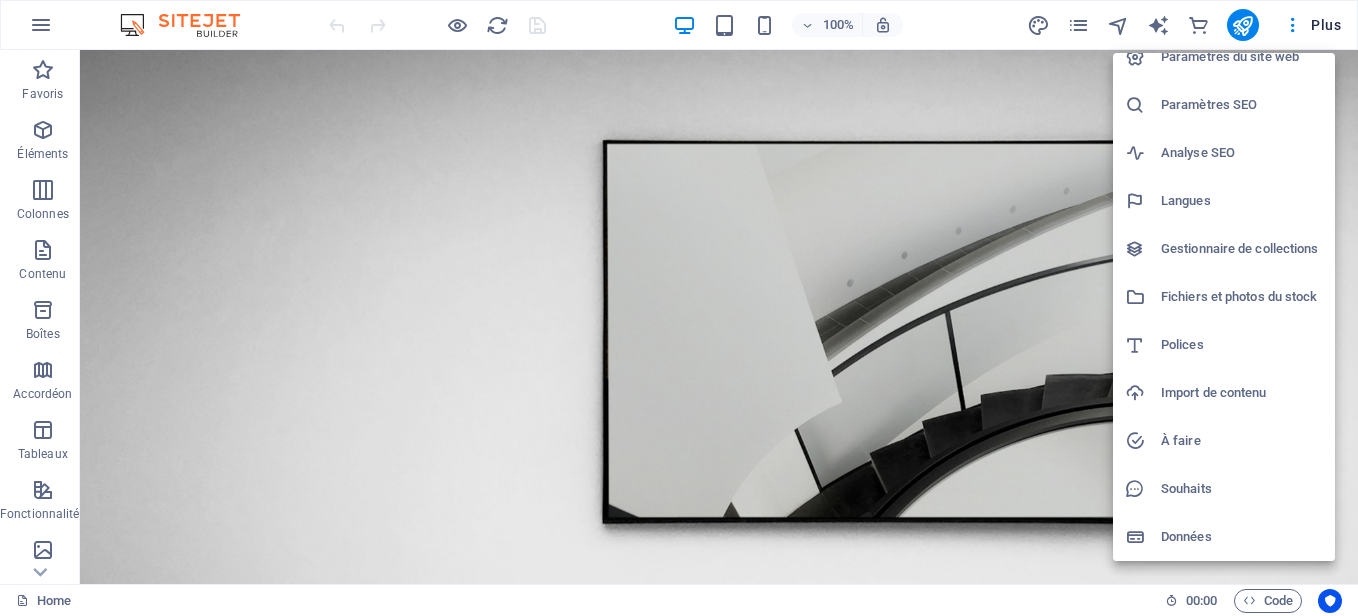 click on "Données" at bounding box center (1242, 537) 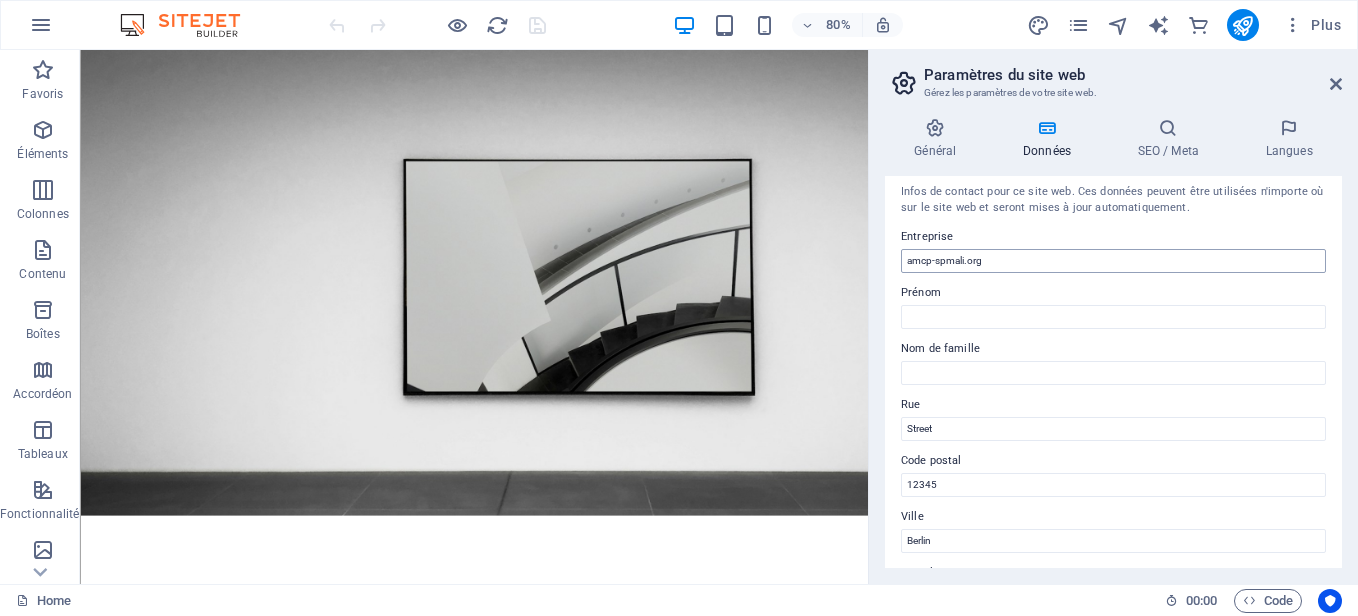 scroll, scrollTop: 0, scrollLeft: 0, axis: both 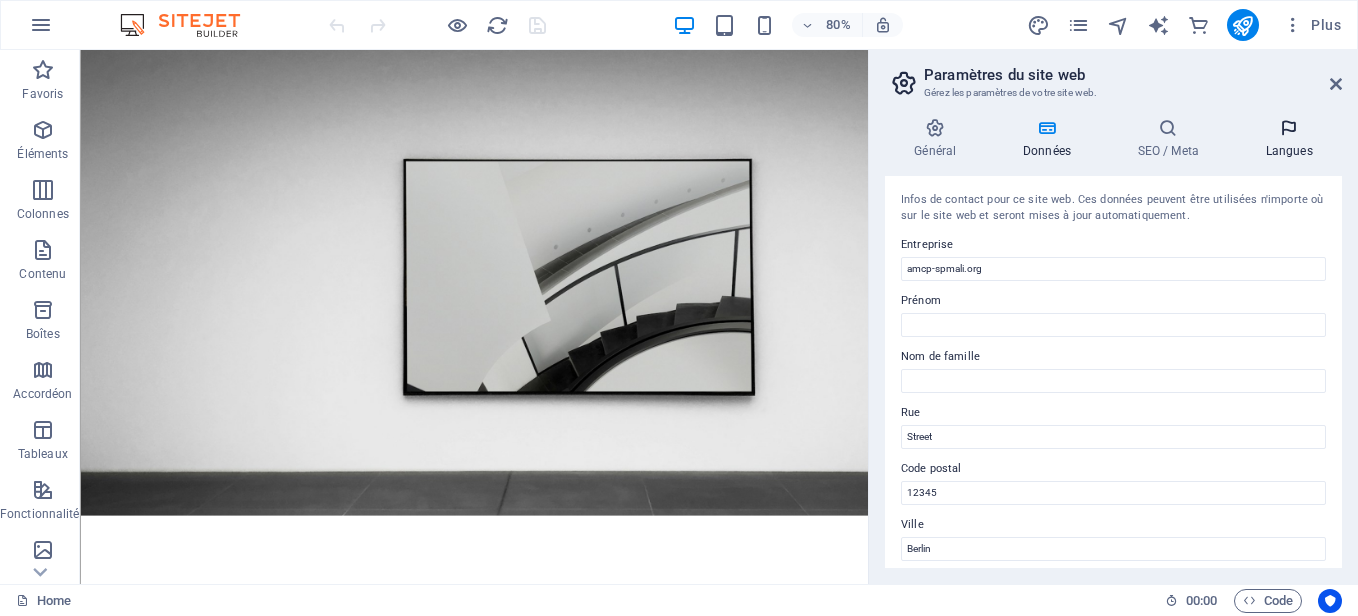 click on "Langues" at bounding box center [1289, 139] 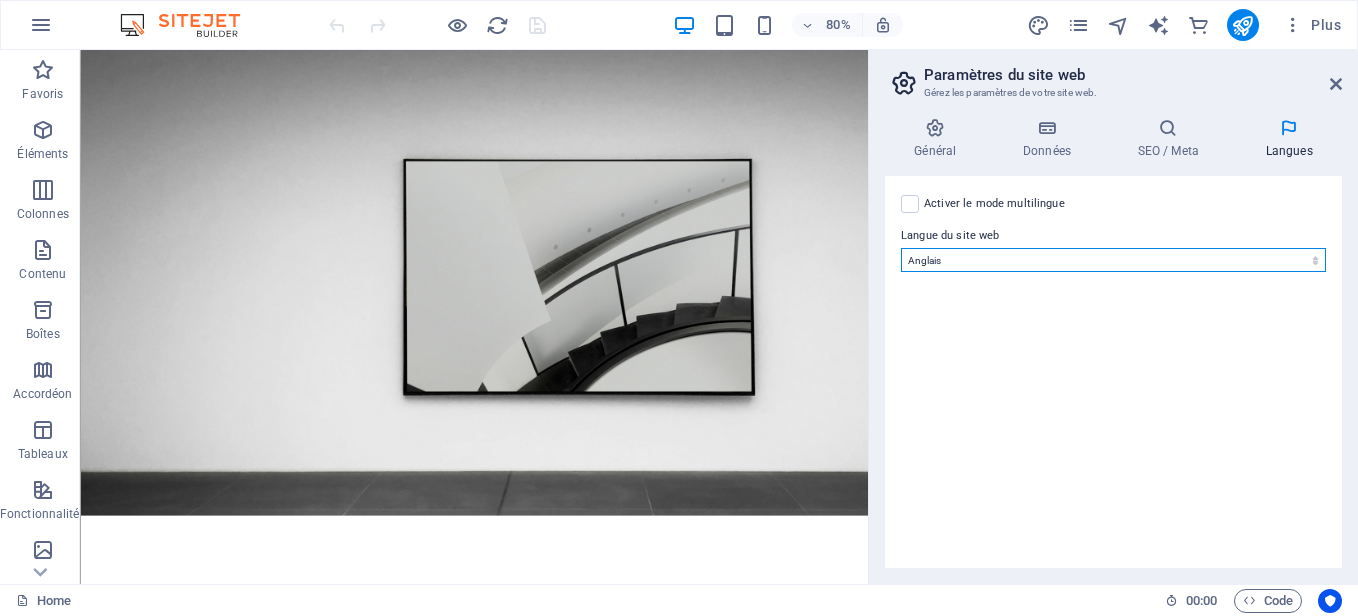 click on "Abkhazian Afar Afrikaans Akan Albanais Allemand Amharic Anglais Arabe Aragonese Armenian Assamese Avaric Avestan Aymara Azerbaijani Bambara Bashkir Basque Belarusian Bengali Bihari languages Bislama Bokmål Bosnian Breton Bulgare Burmese Catalan Central Khmer Chamorro Chechen Chinois Church Slavic Chuvash Coréen Cornish Corsican Cree Croate Danois Dzongkha Espagnol Esperanto Estonian Ewe Faroese Farsi (persan) Fijian Finnois Français Fulah Gaelic Galician Ganda Georgian Grec Greenlandic Guaraní Gujarati Haitian Creole Hausa Hébreu Herero Hindi Hiri Motu Hongrois Icelandic Ido Igbo Indonésien Interlingua Interlingue Inuktitut Inupiaq Irish Italien Japonais Javanese Kannada Kanouri Kashmiri Kazakh Kikuyu Kinyarwanda Komi Kongo Kurdish Kwanyama Kyrgyz Lao Latin Letton Limburgish Lingala Lituanien Luba-Katanga Luxembourgish Macédonien Malagasy Malay Malayalam Maldivian Maltais Manx Maori Marathi Marshallese Mongolian Nauru Navajo Ndonga Néerlandais Nepali North Ndebele Northern Sami Norvégien Nuosu Nyanja" at bounding box center (1113, 260) 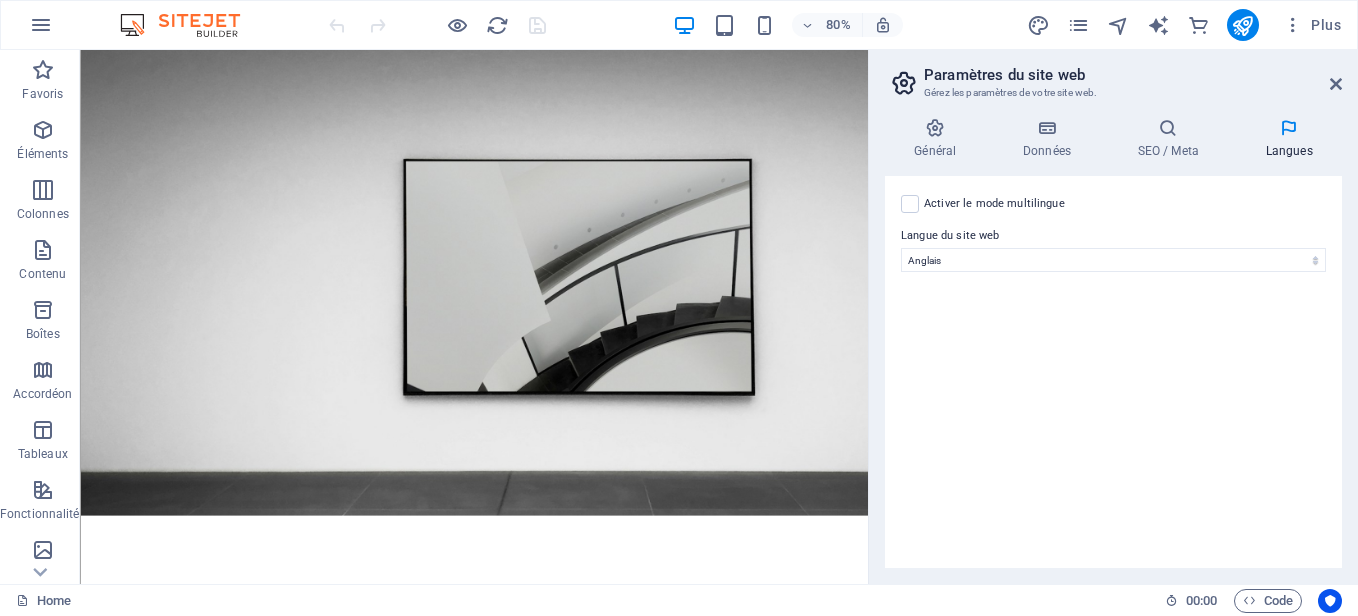 click on "Activer le mode multilingue Pour désactiver plusieurs langues, supprimez-les jusqu'à ce qu'une seule langue reste active." at bounding box center [994, 204] 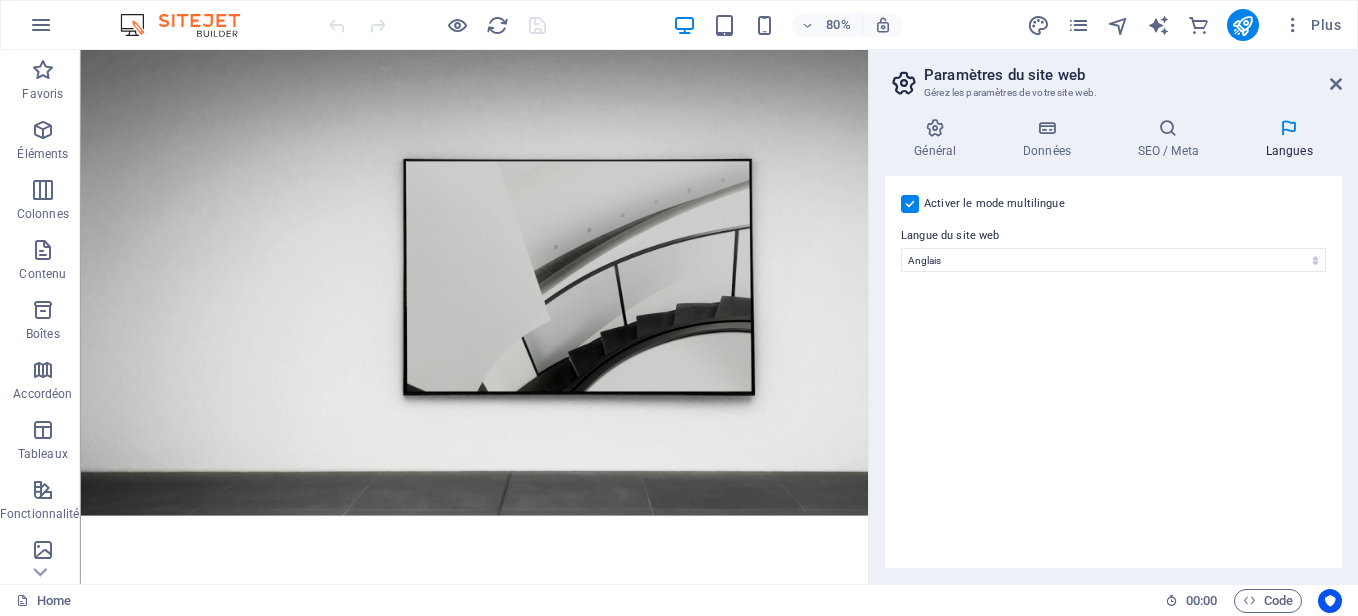 select 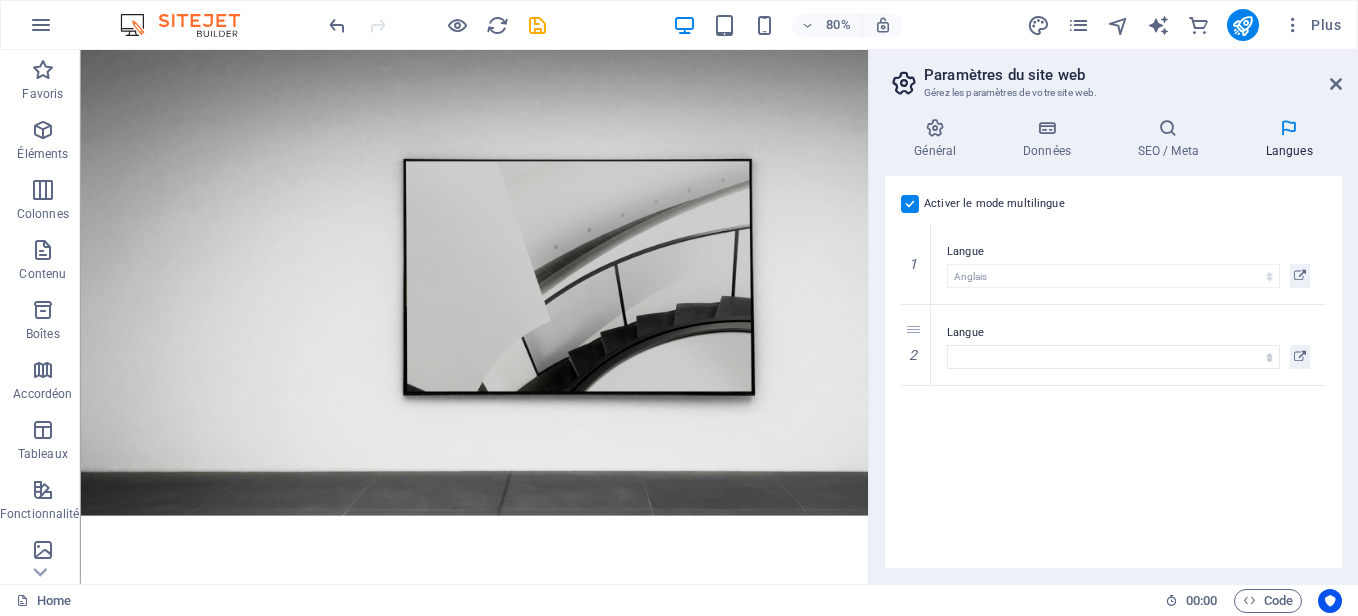 click on "Activer le mode multilingue Pour désactiver plusieurs langues, supprimez-les jusqu'à ce qu'une seule langue reste active." at bounding box center [994, 204] 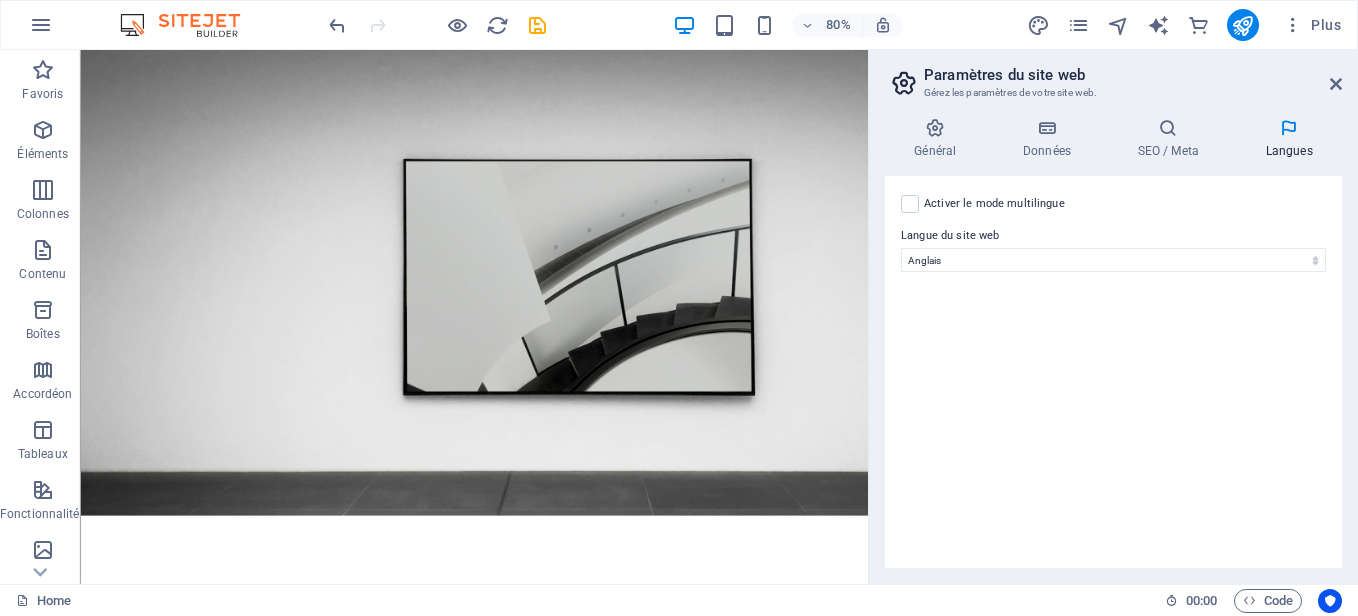 click on "Paramètres du site web" at bounding box center [1133, 75] 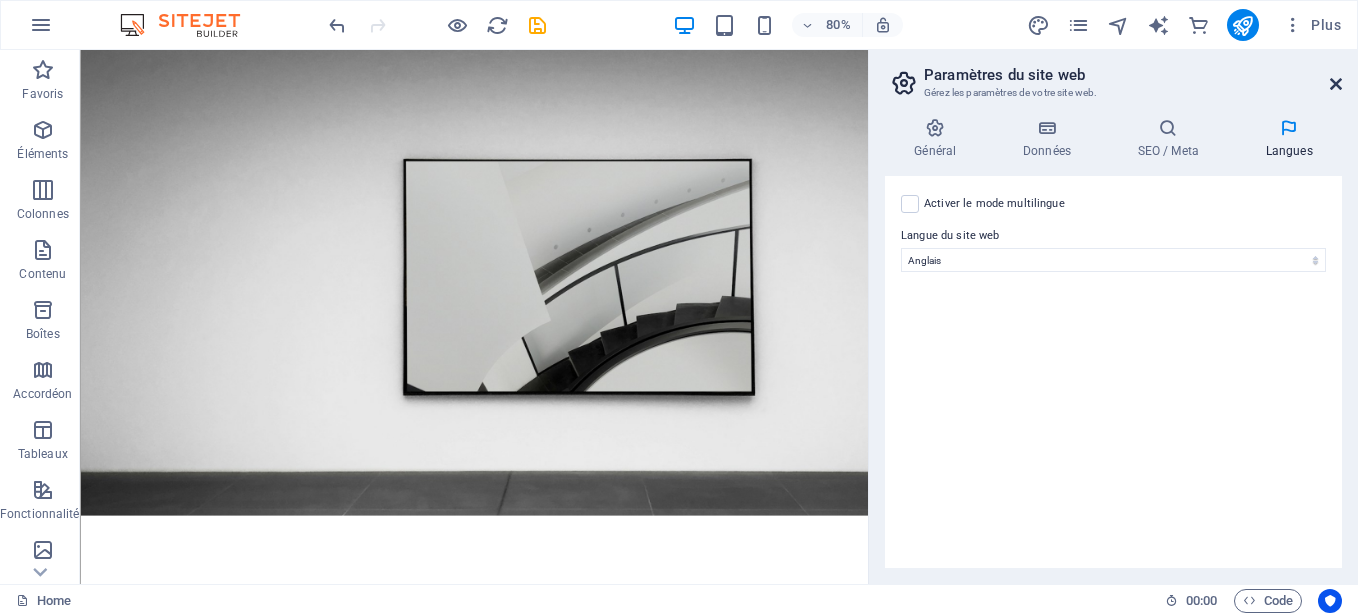 click at bounding box center [1336, 84] 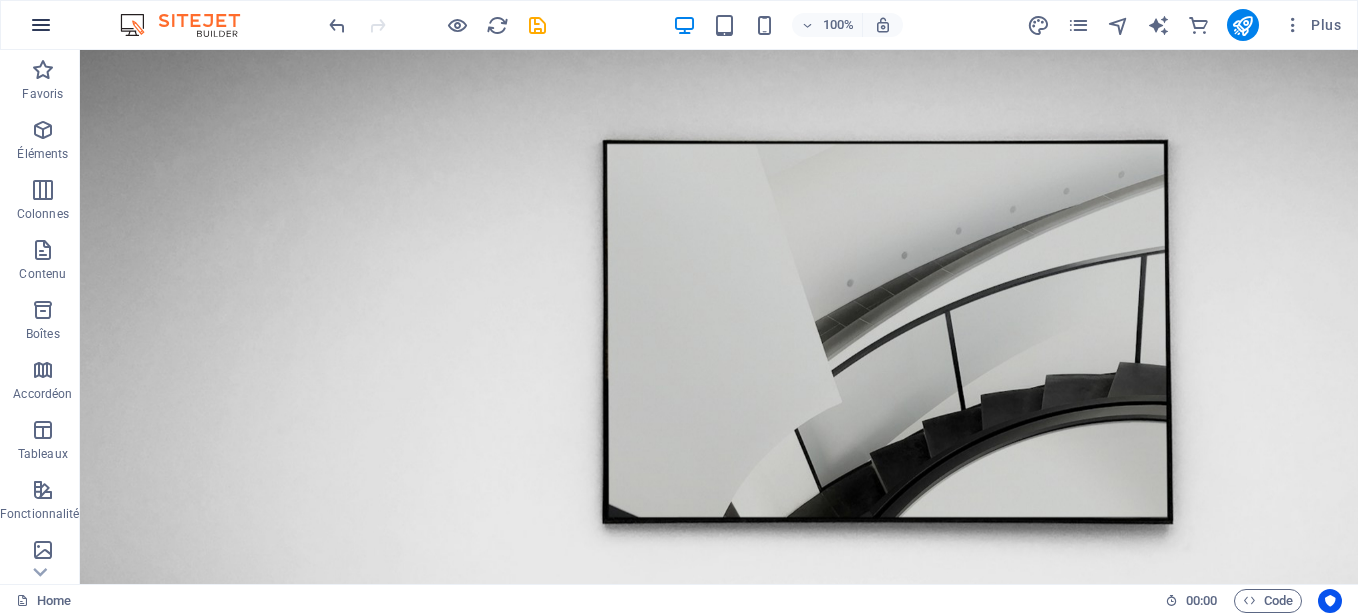 click at bounding box center (41, 25) 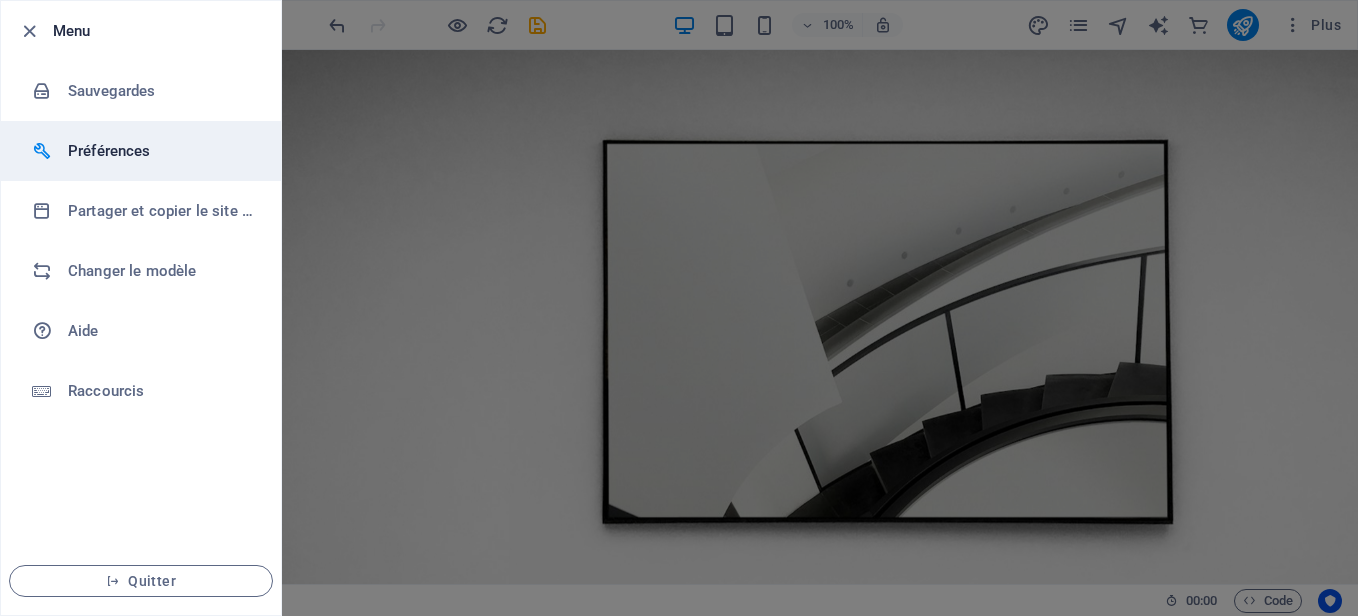 click on "Préférences" at bounding box center [160, 151] 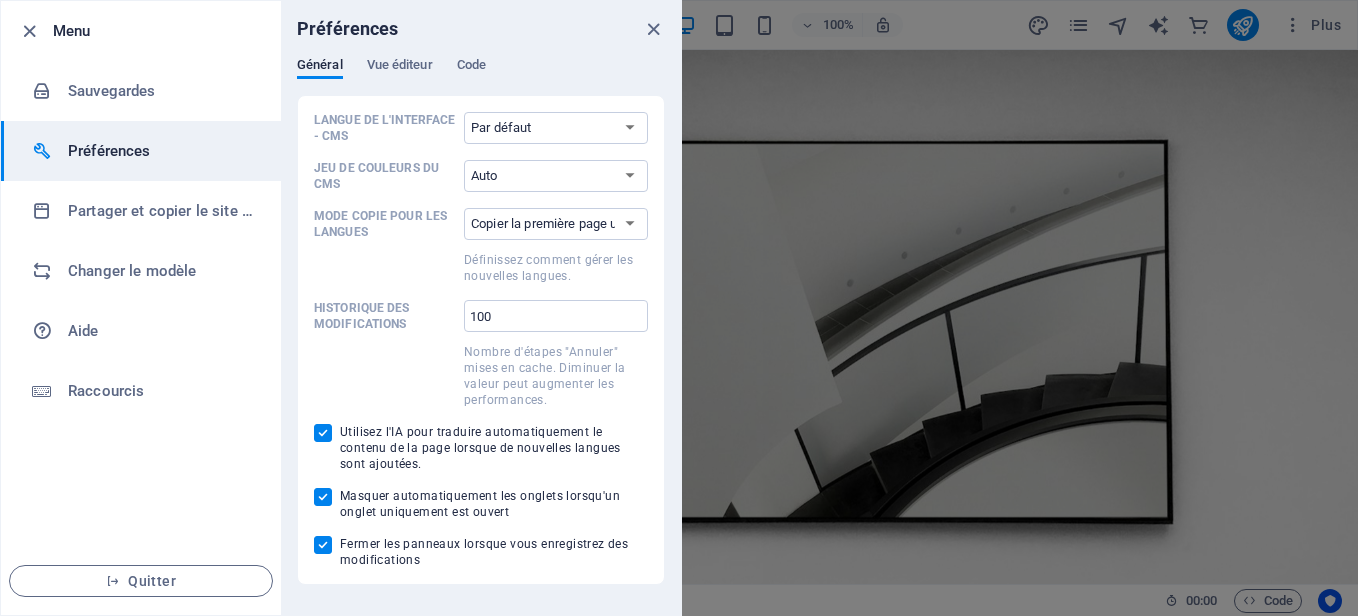 click on "Préférences" at bounding box center [160, 151] 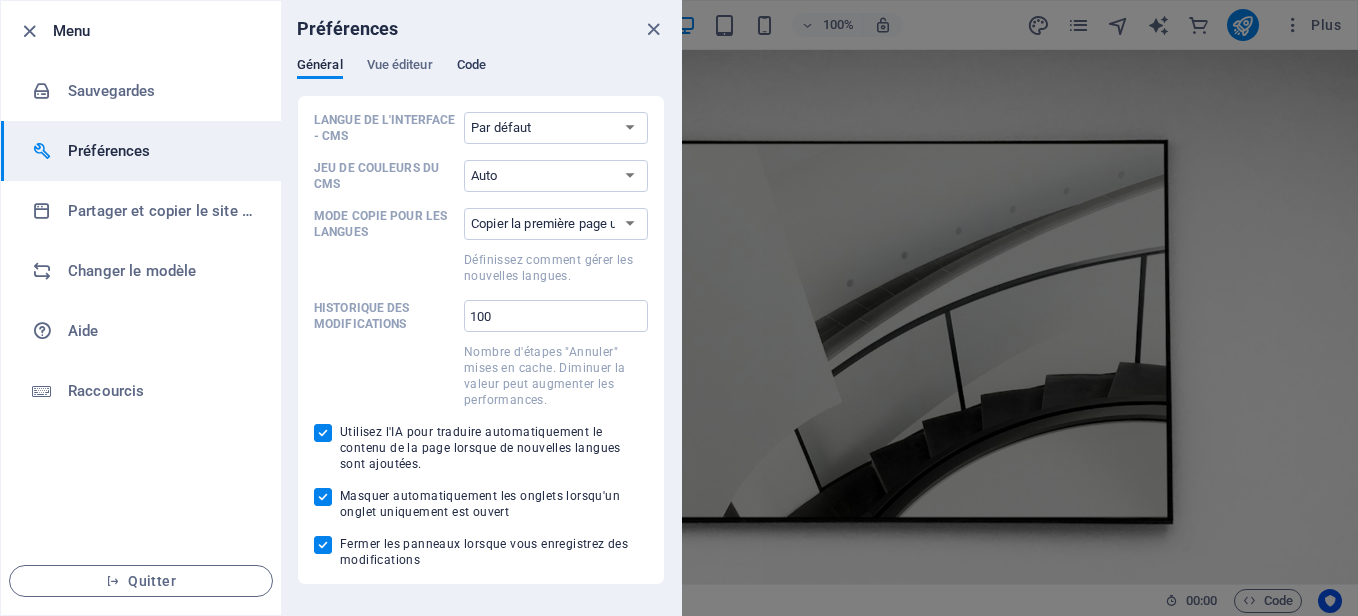 click on "Code" at bounding box center [471, 67] 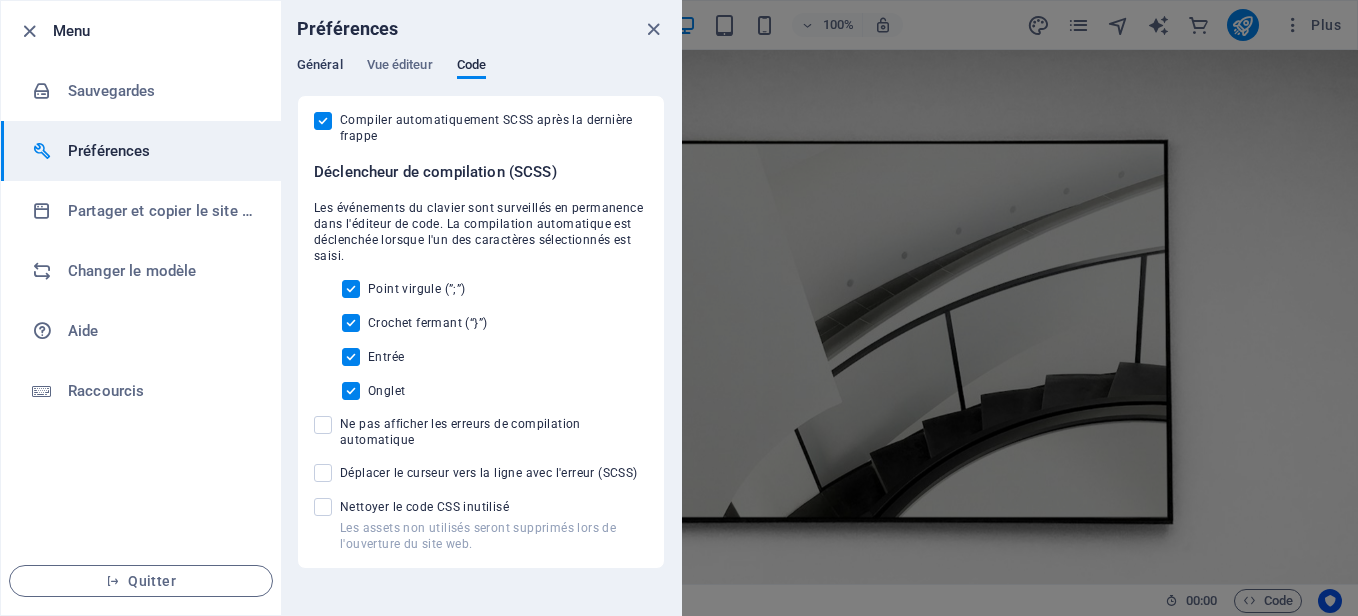 click on "Général" at bounding box center (320, 67) 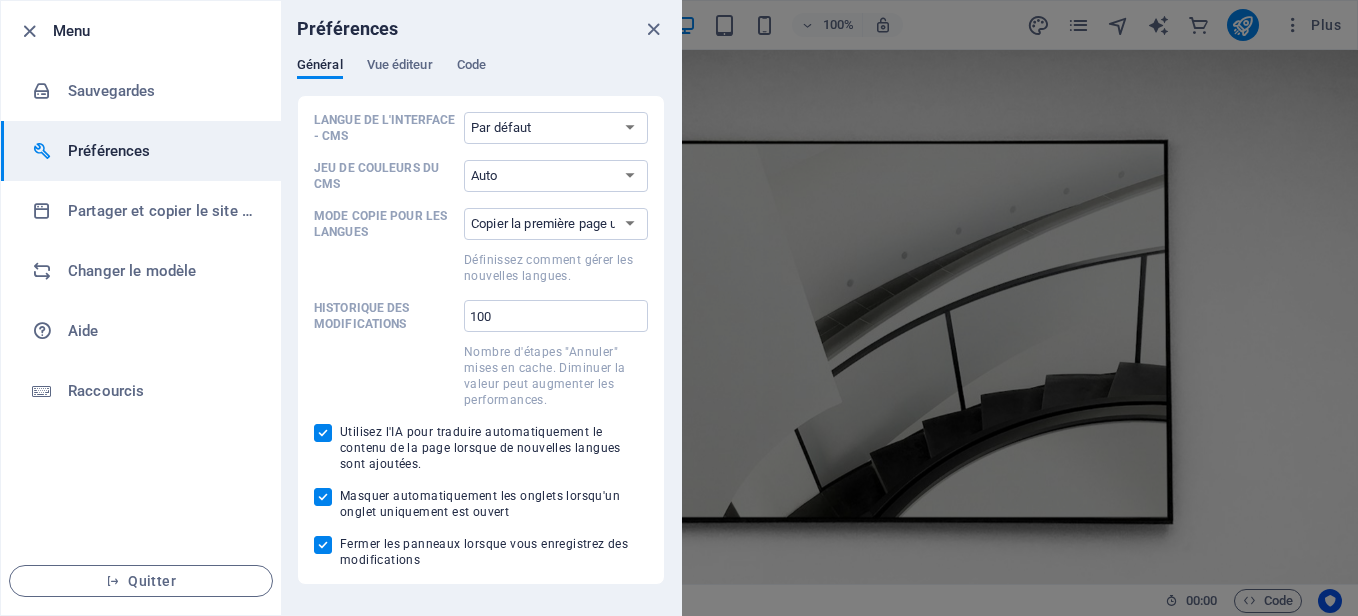 click at bounding box center (35, 31) 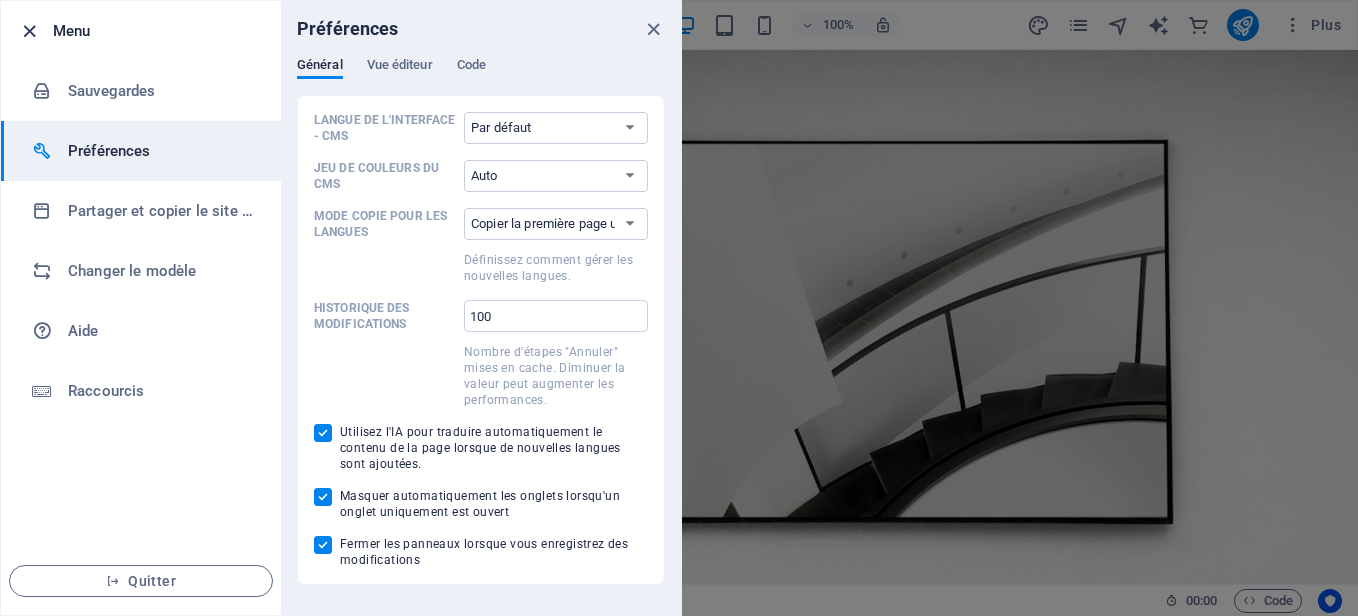 click at bounding box center [29, 31] 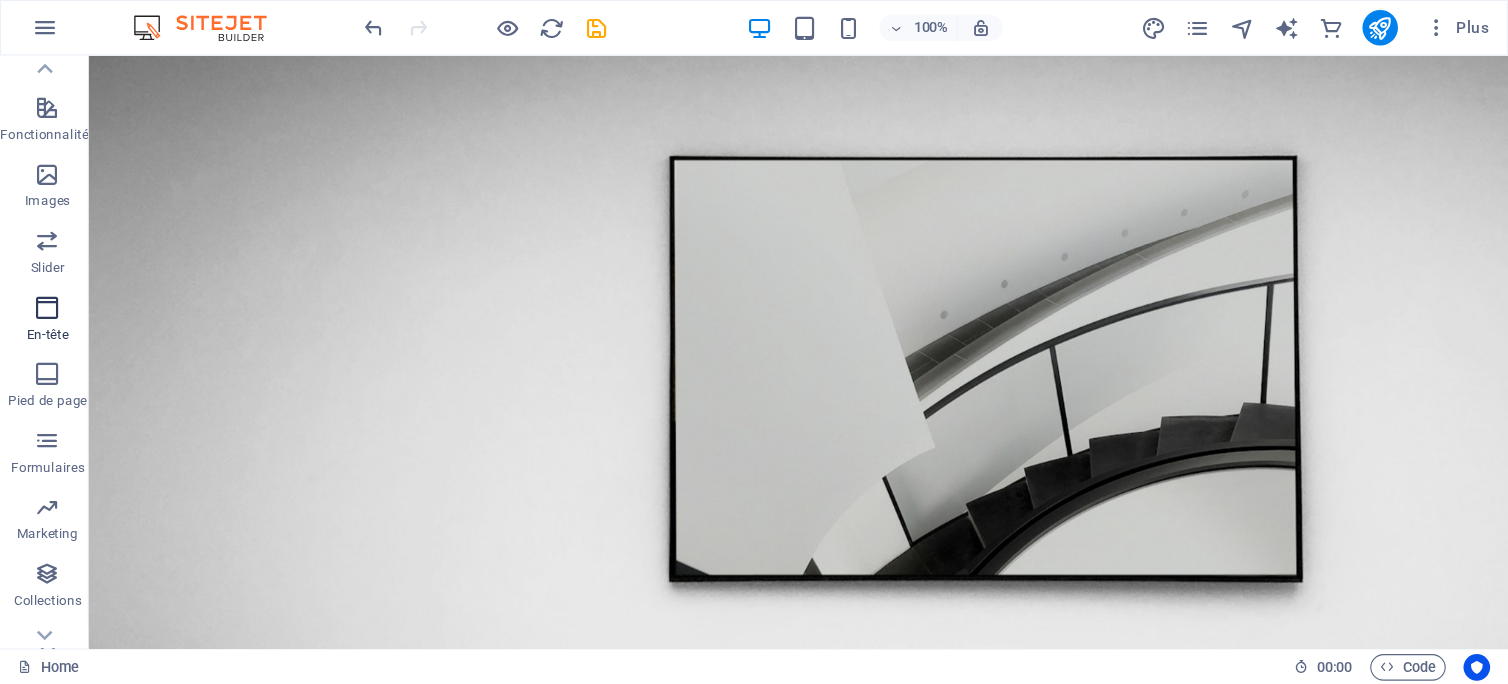scroll, scrollTop: 426, scrollLeft: 0, axis: vertical 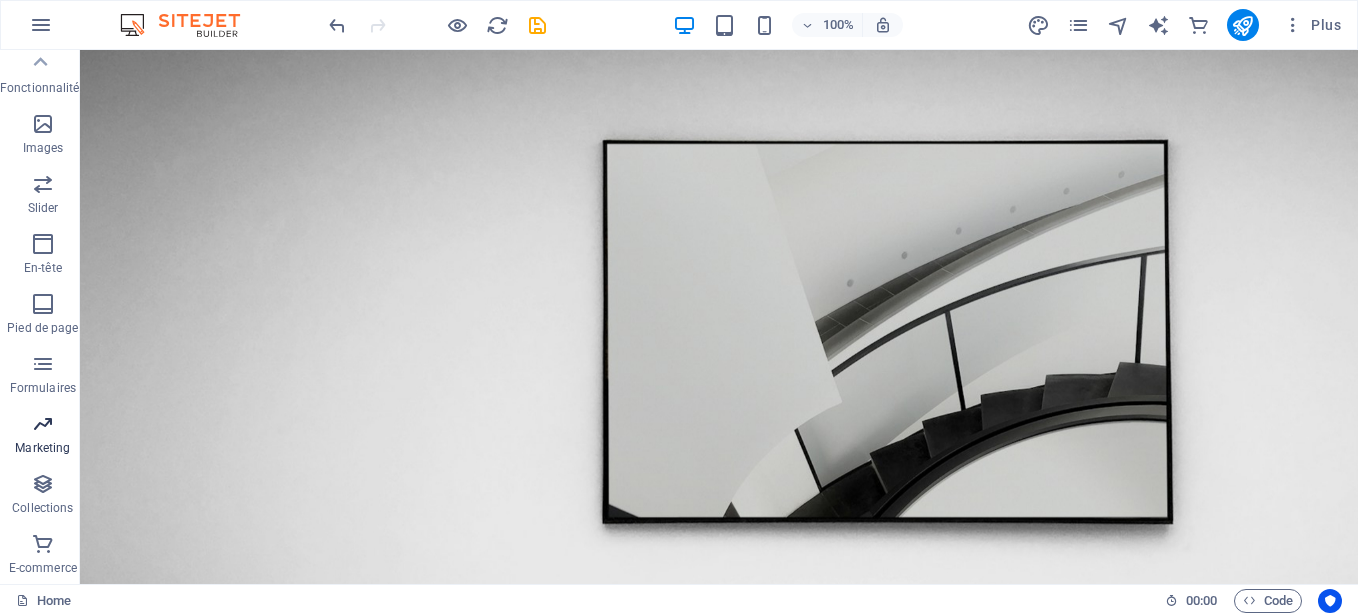 type 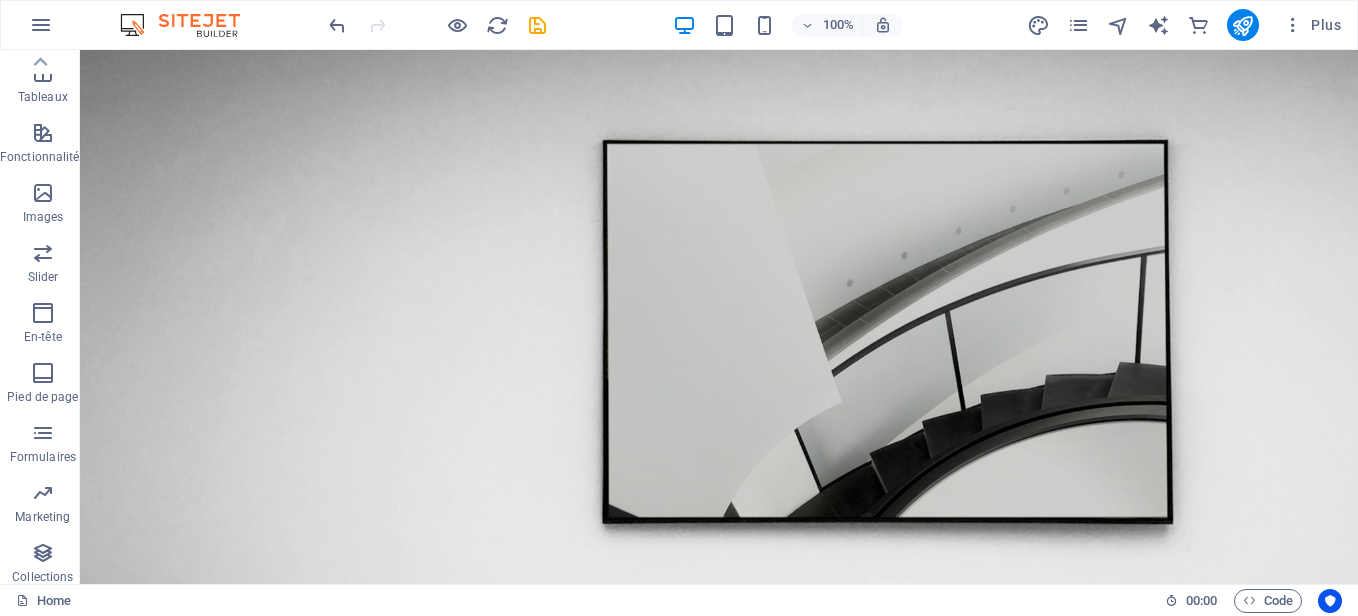 scroll, scrollTop: 358, scrollLeft: 0, axis: vertical 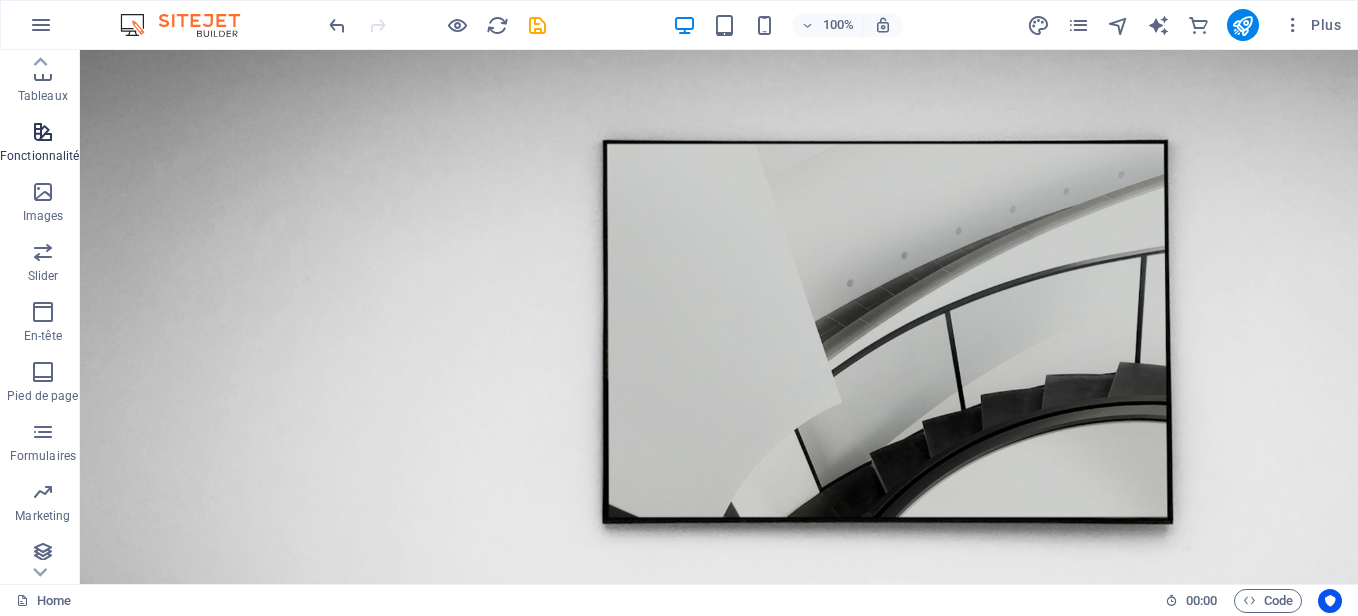 click on "Fonctionnalités" at bounding box center [43, 144] 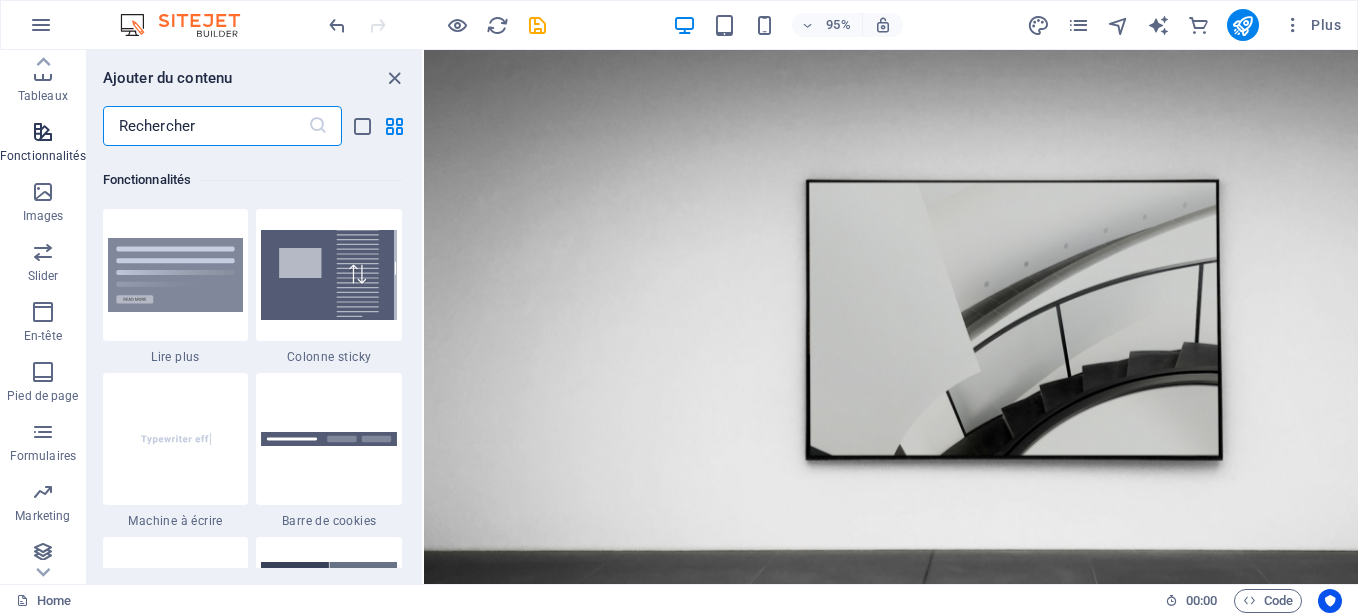 scroll, scrollTop: 7795, scrollLeft: 0, axis: vertical 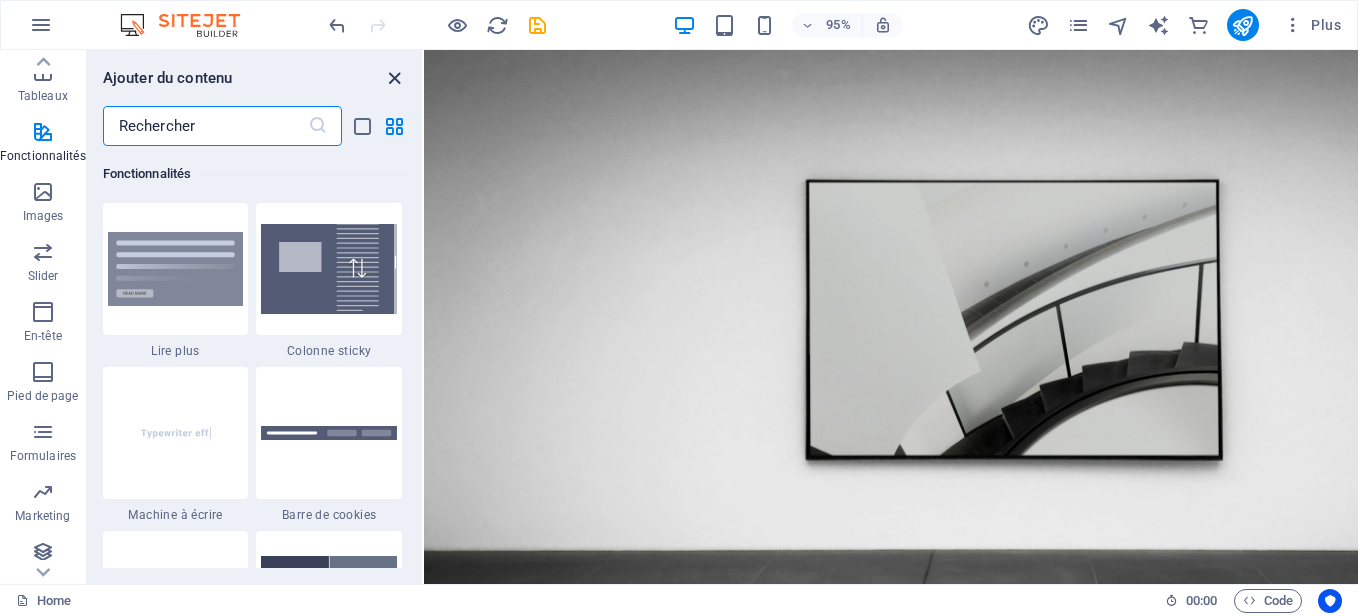 click at bounding box center (394, 78) 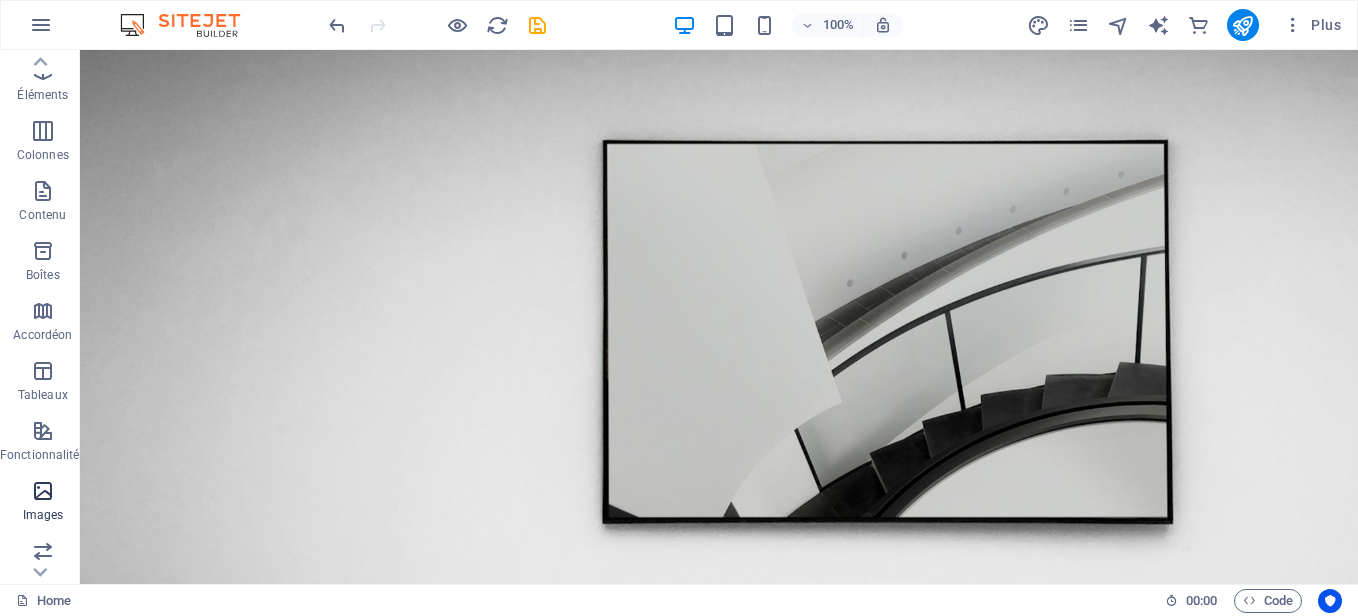 scroll, scrollTop: 0, scrollLeft: 0, axis: both 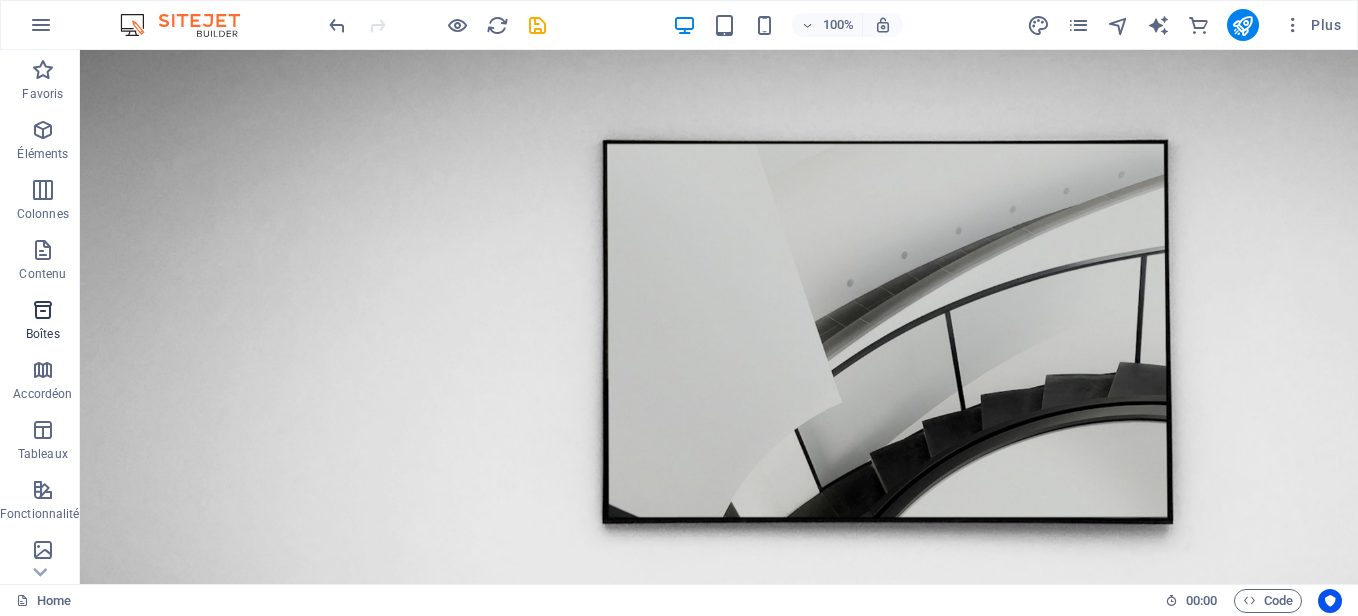 click on "Boîtes" at bounding box center [43, 334] 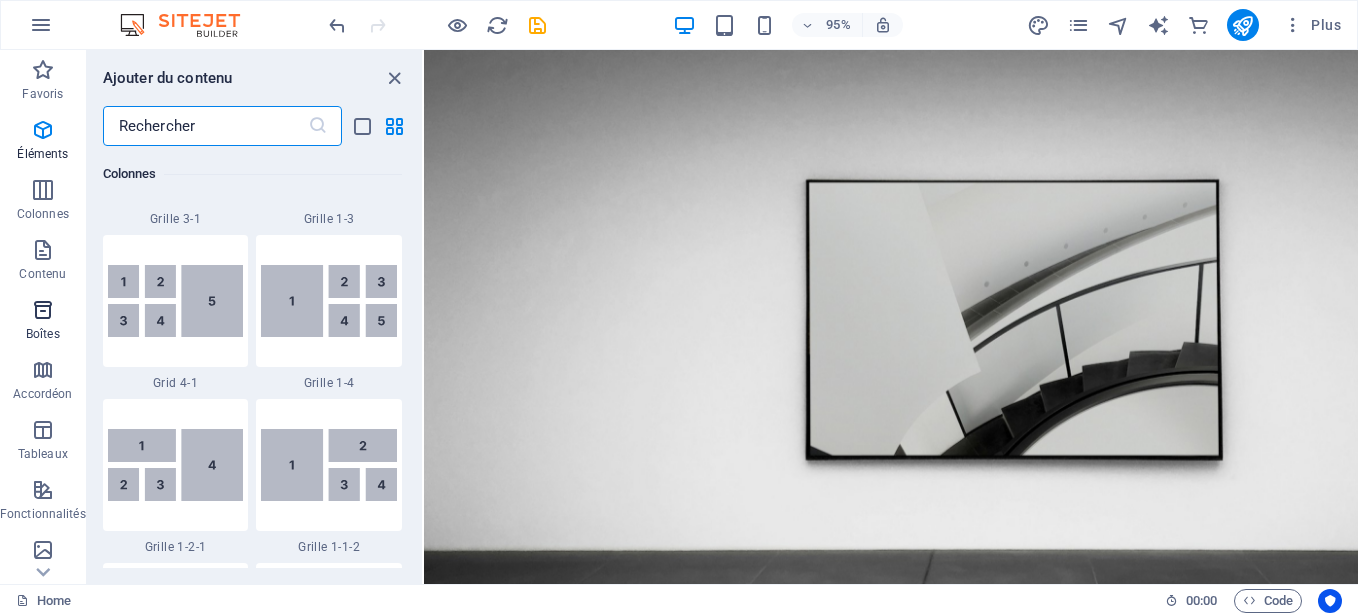 scroll, scrollTop: 5516, scrollLeft: 0, axis: vertical 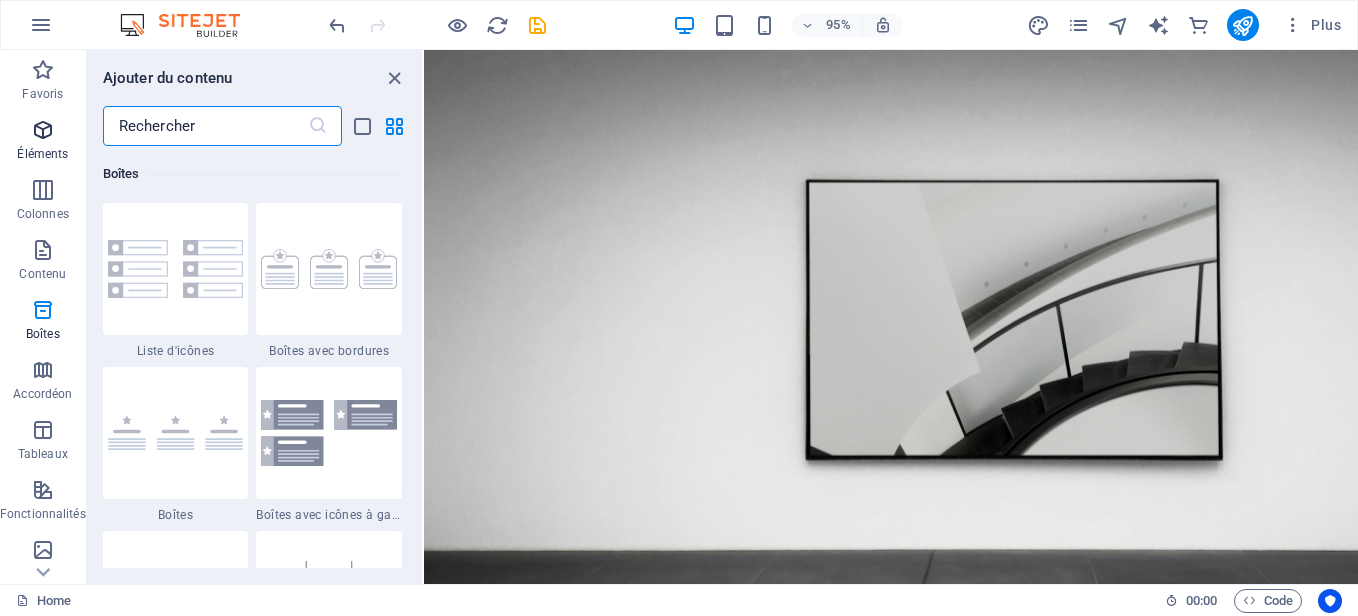 click on "Éléments" at bounding box center [43, 142] 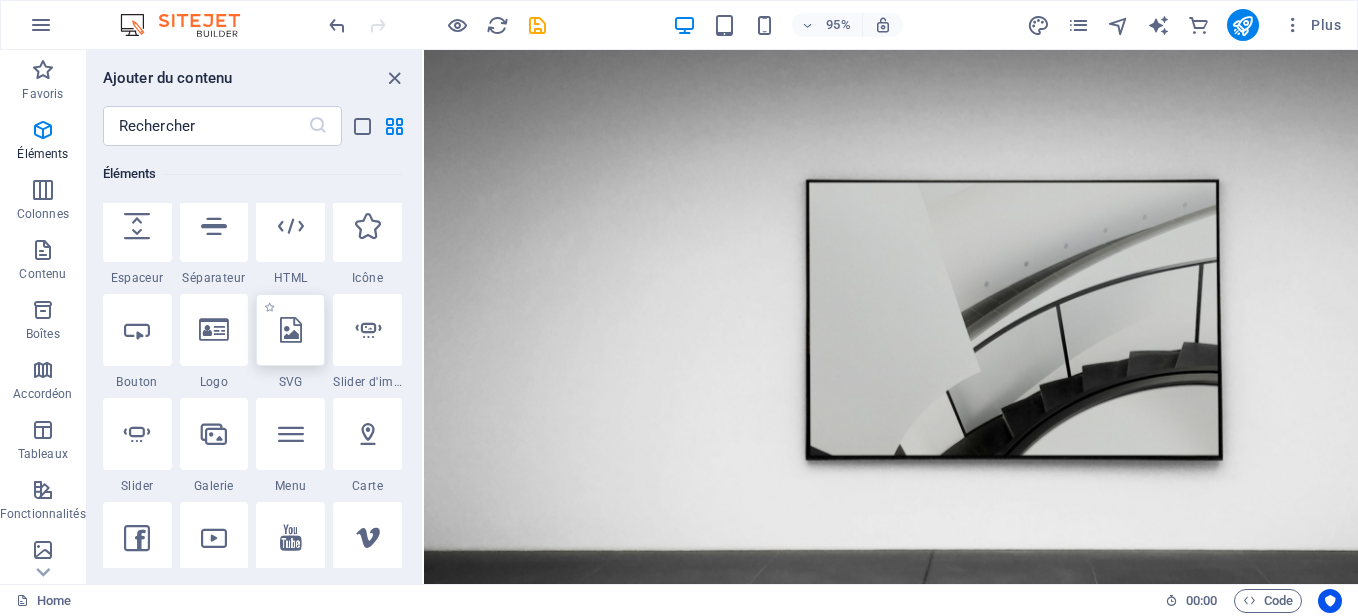 scroll, scrollTop: 336, scrollLeft: 0, axis: vertical 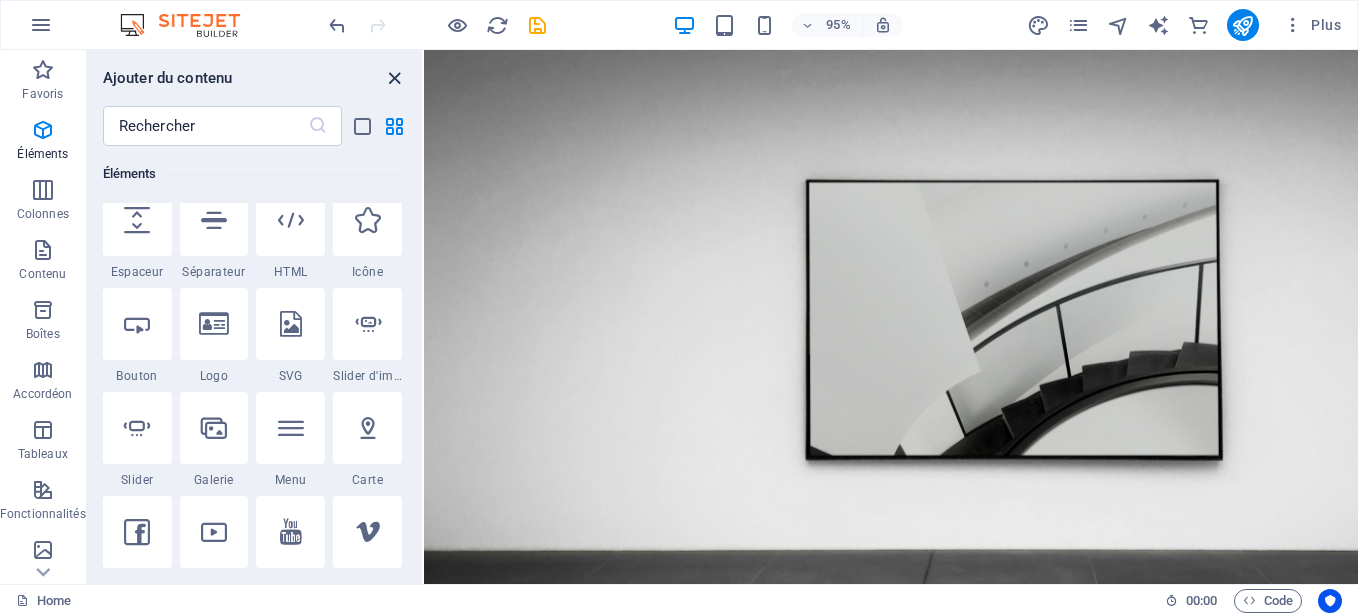 click at bounding box center (394, 78) 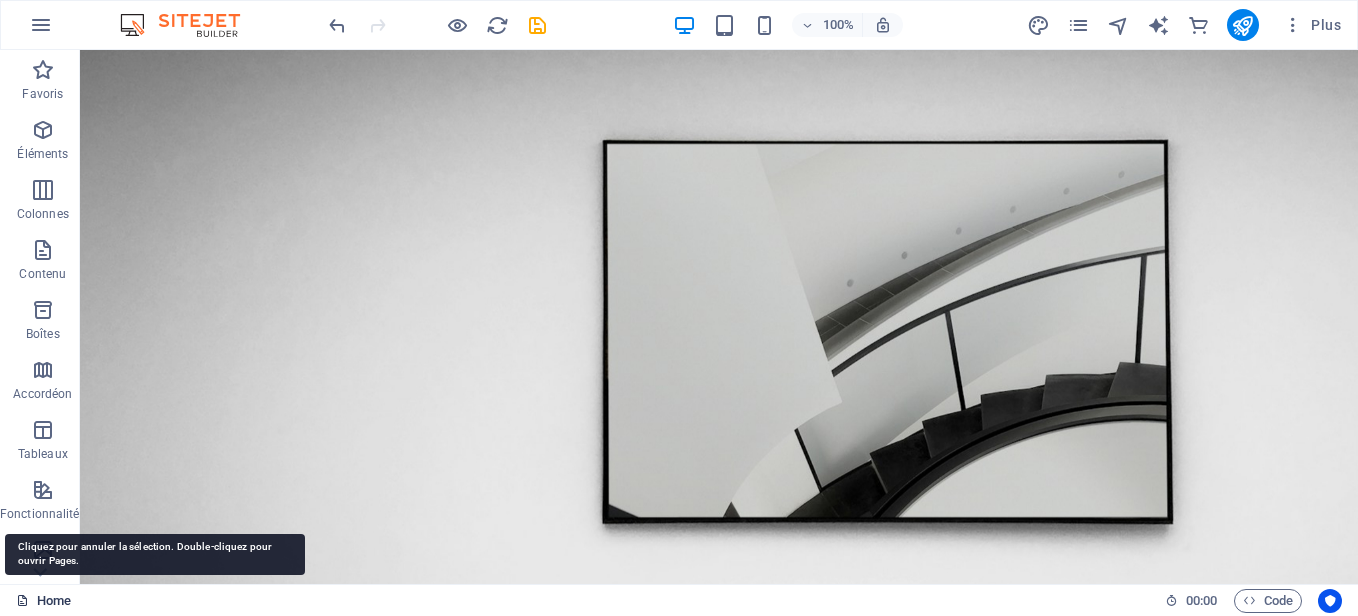 click on "Home" at bounding box center (43, 601) 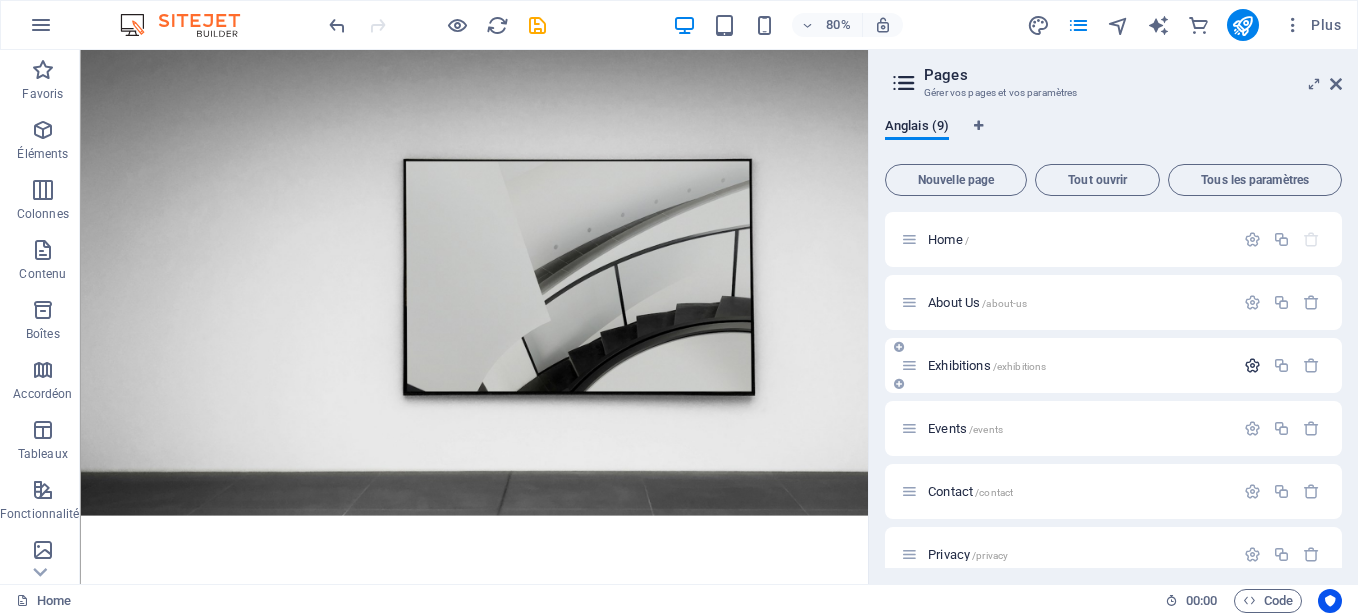 click at bounding box center (1252, 365) 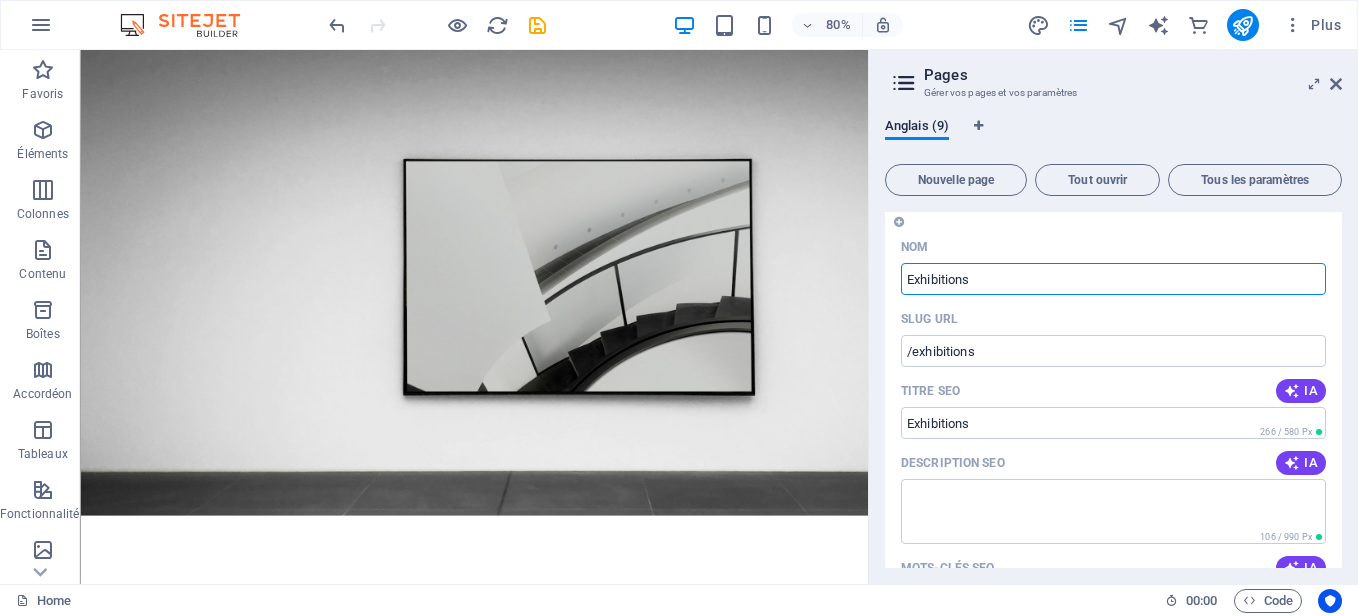 scroll, scrollTop: 177, scrollLeft: 0, axis: vertical 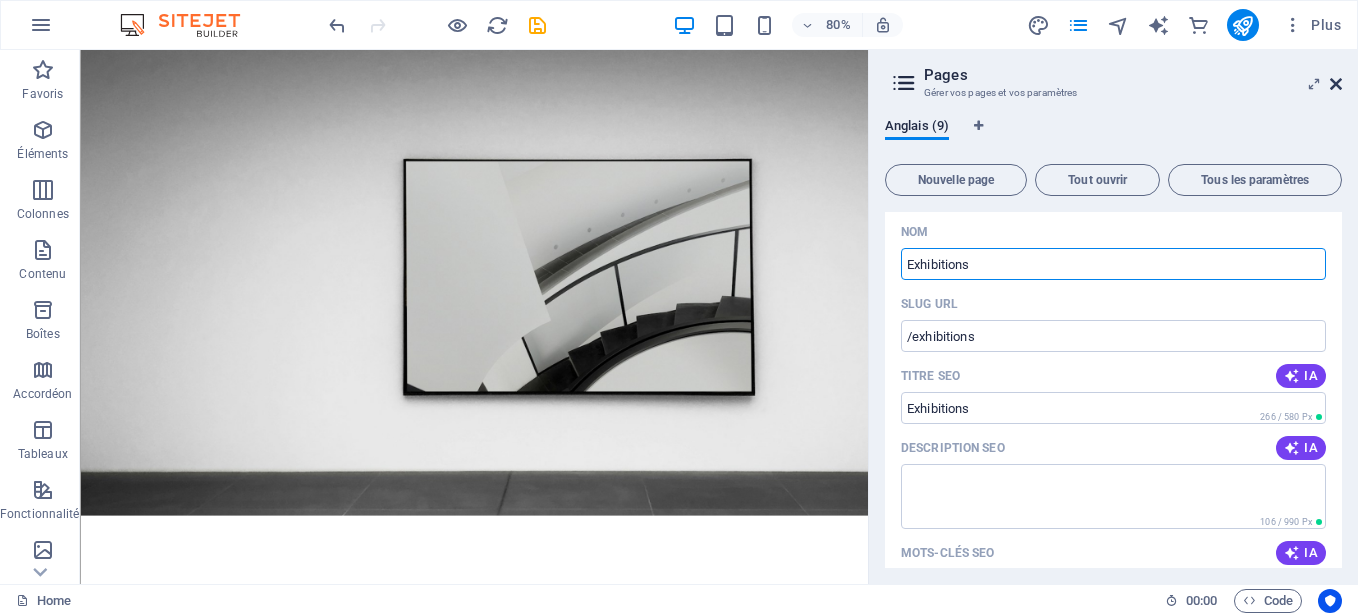 click at bounding box center (1336, 84) 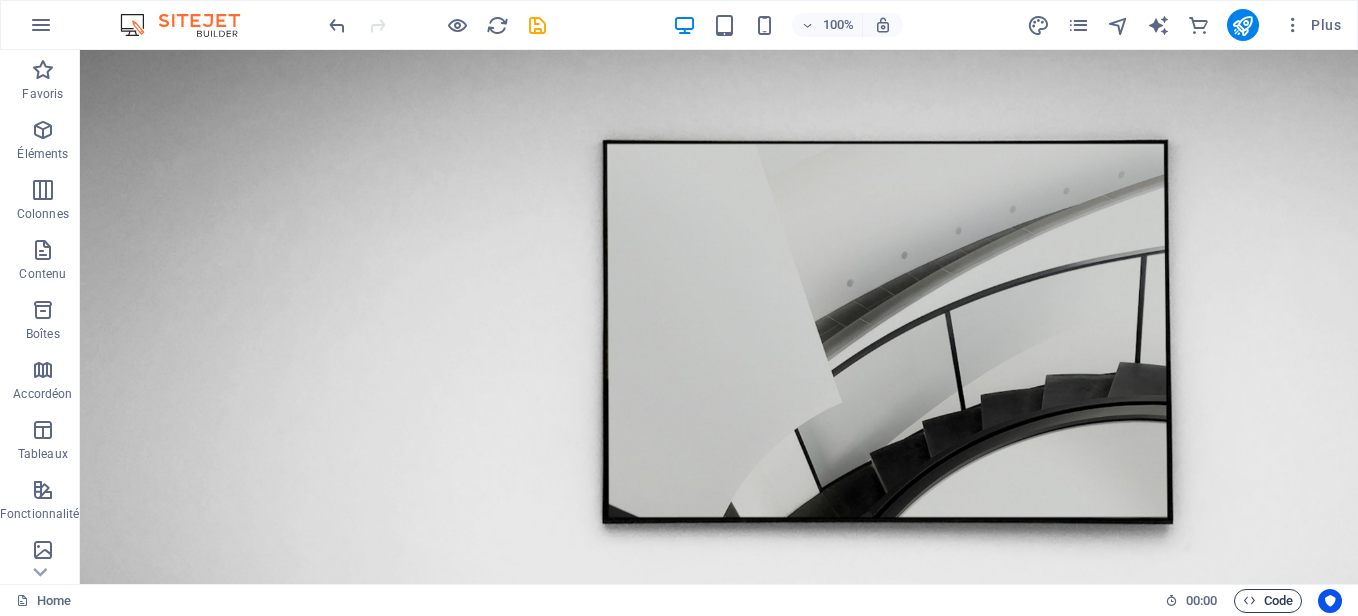 click on "Code" at bounding box center [1268, 601] 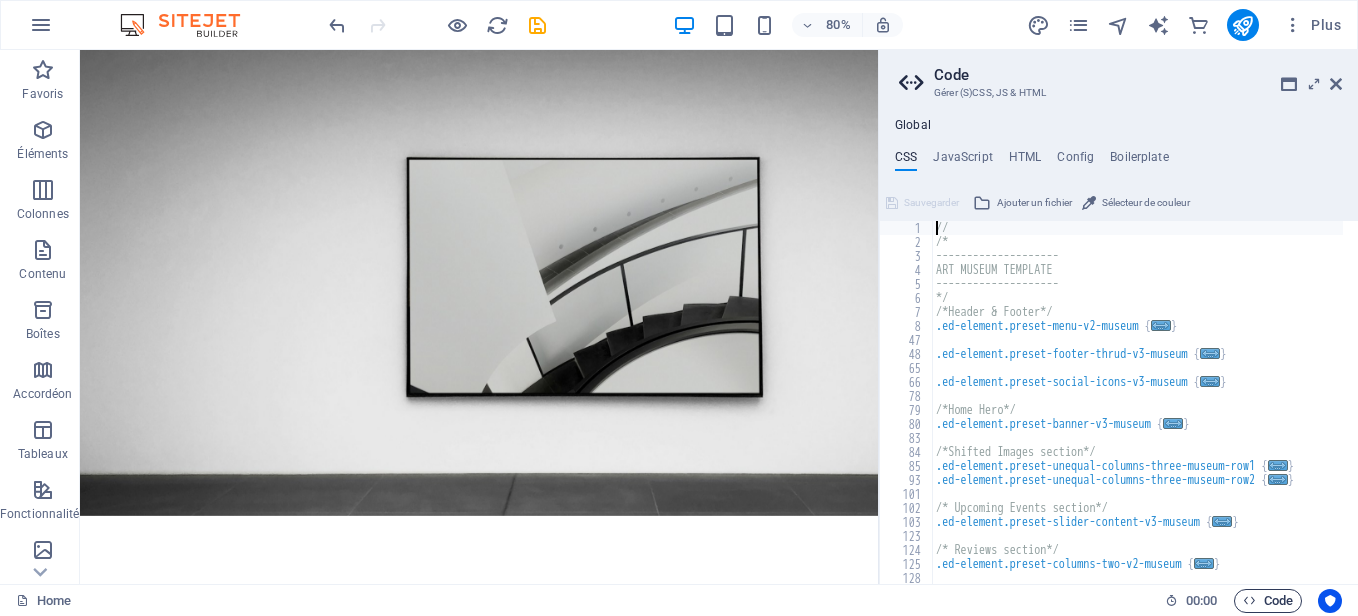 click on "Code" at bounding box center [1268, 601] 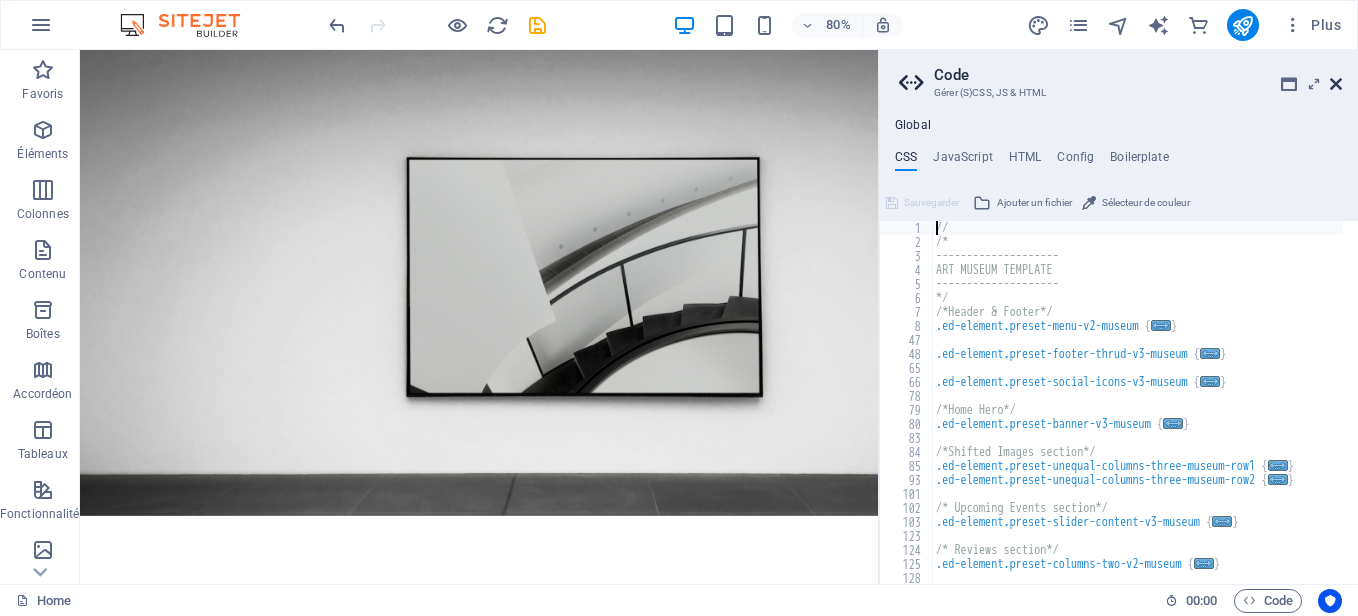 click at bounding box center (1336, 84) 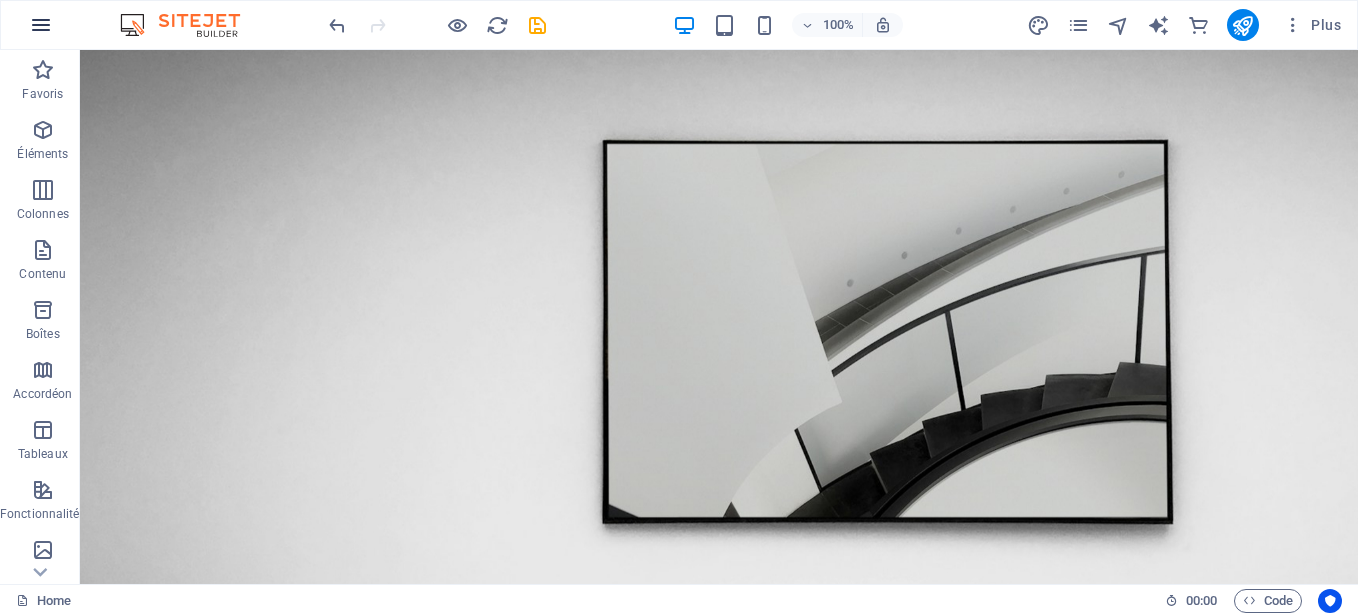 click at bounding box center [41, 25] 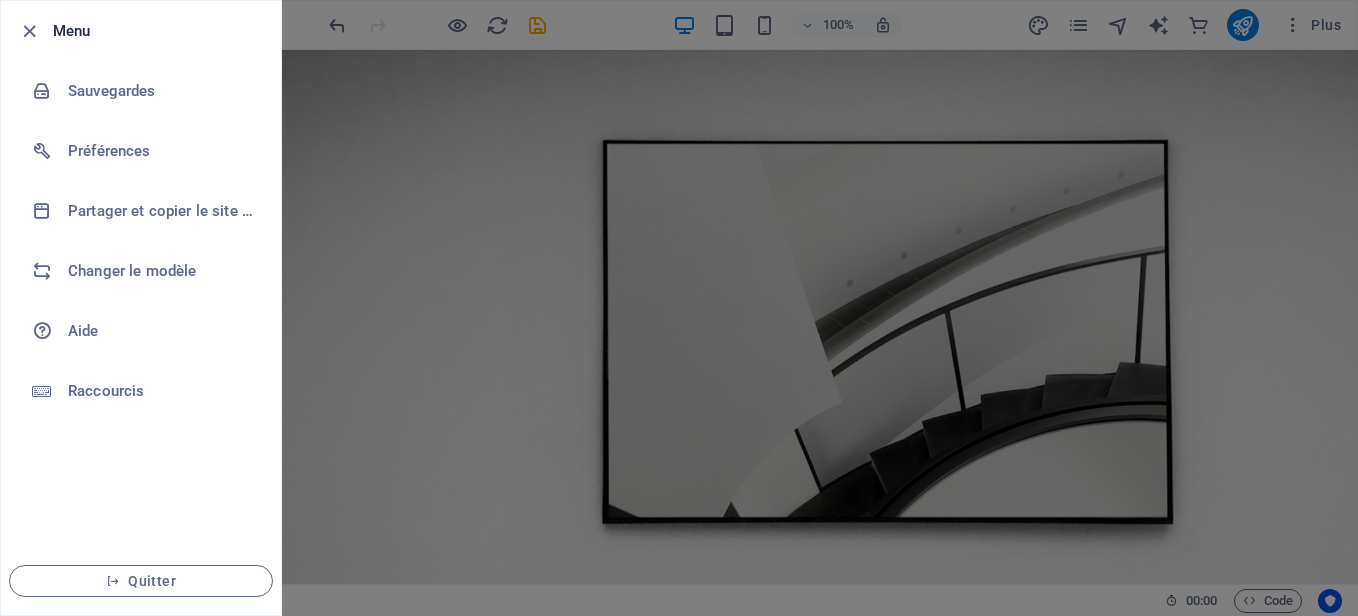 click at bounding box center [29, 31] 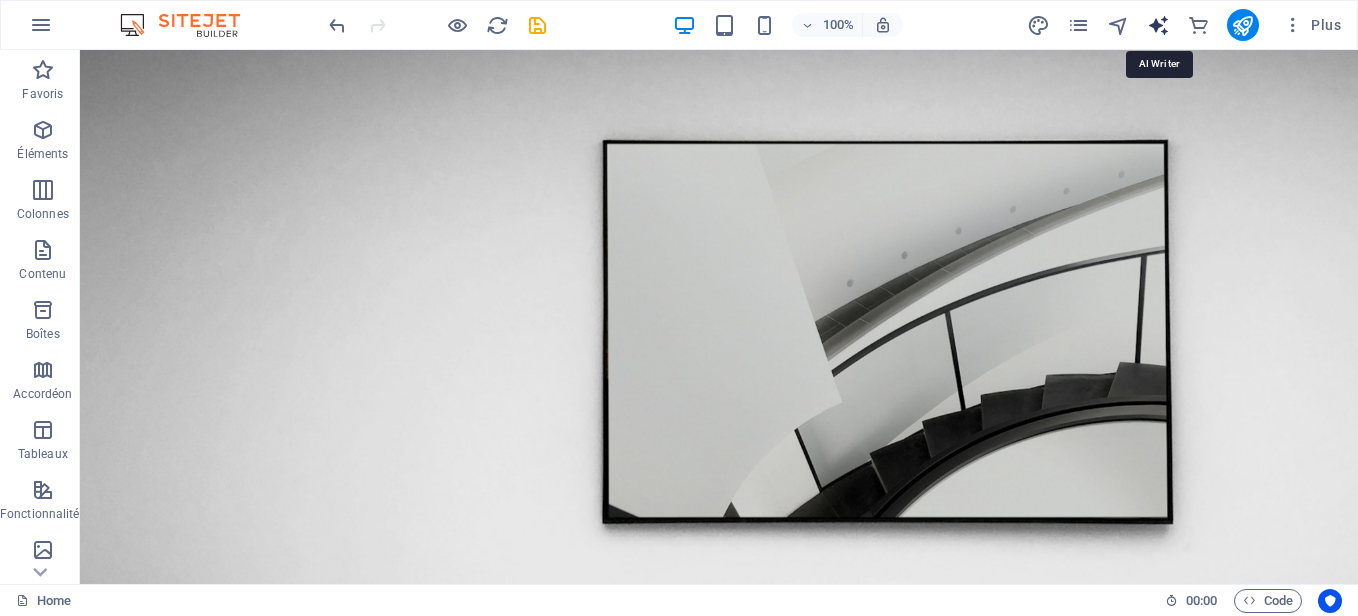 click at bounding box center (1158, 25) 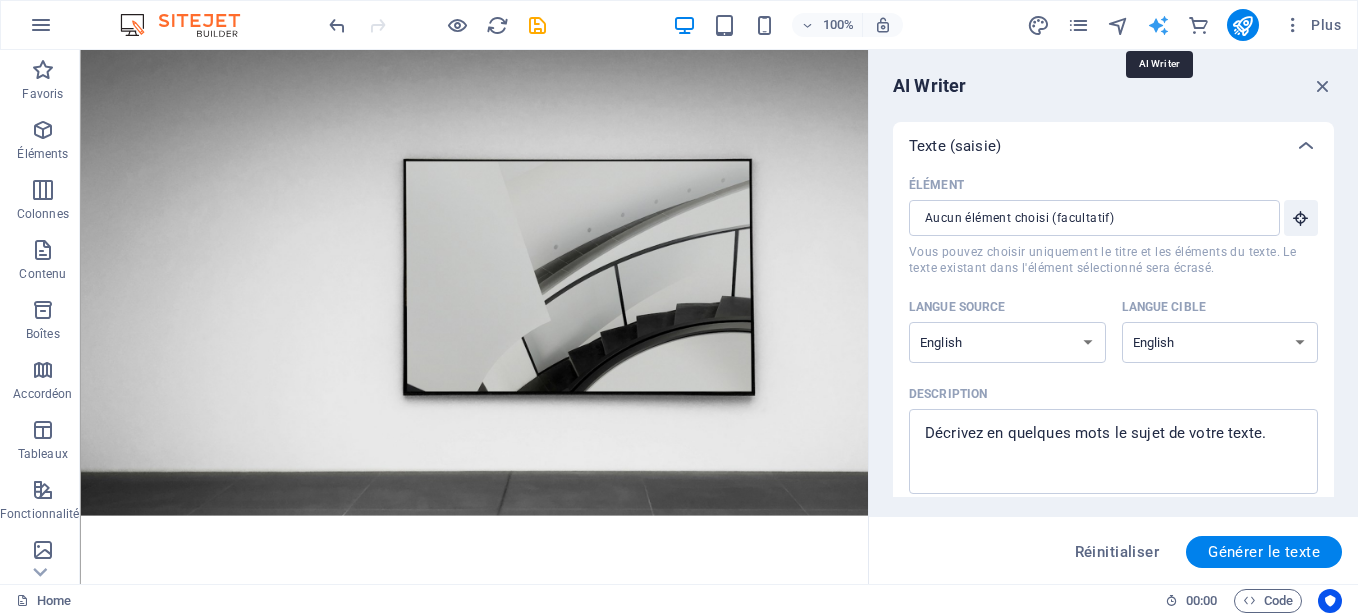 scroll, scrollTop: 0, scrollLeft: 0, axis: both 